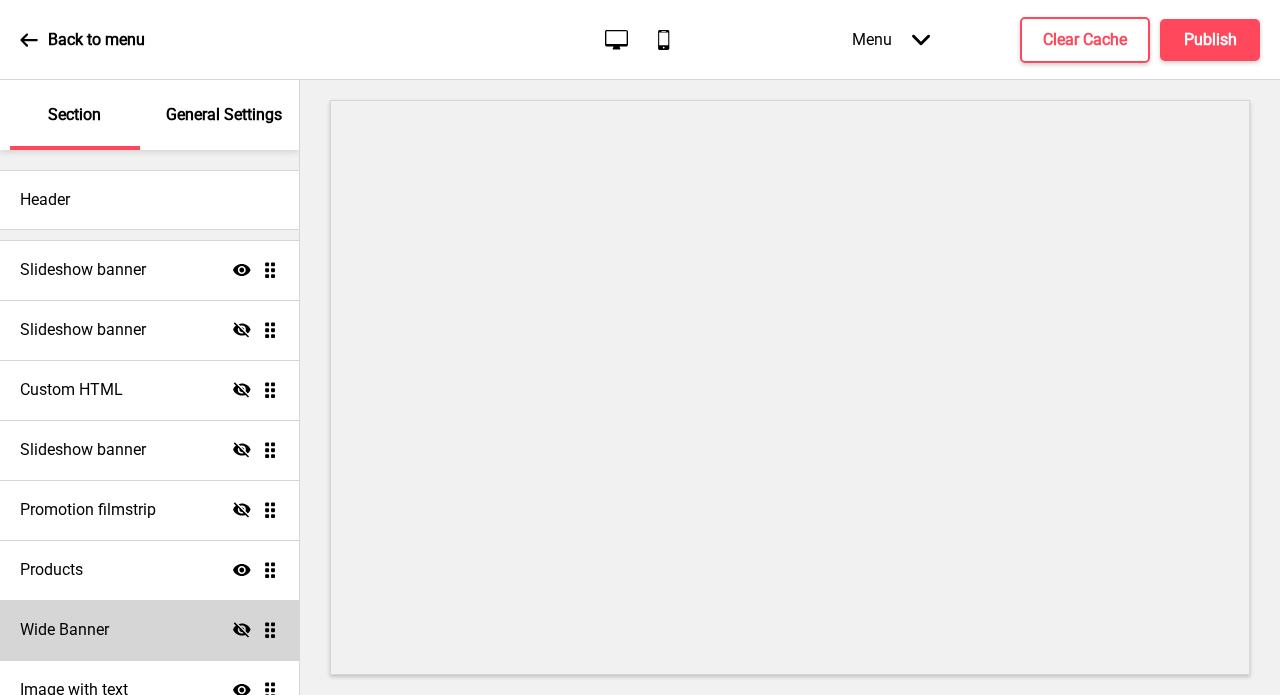 scroll, scrollTop: 0, scrollLeft: 0, axis: both 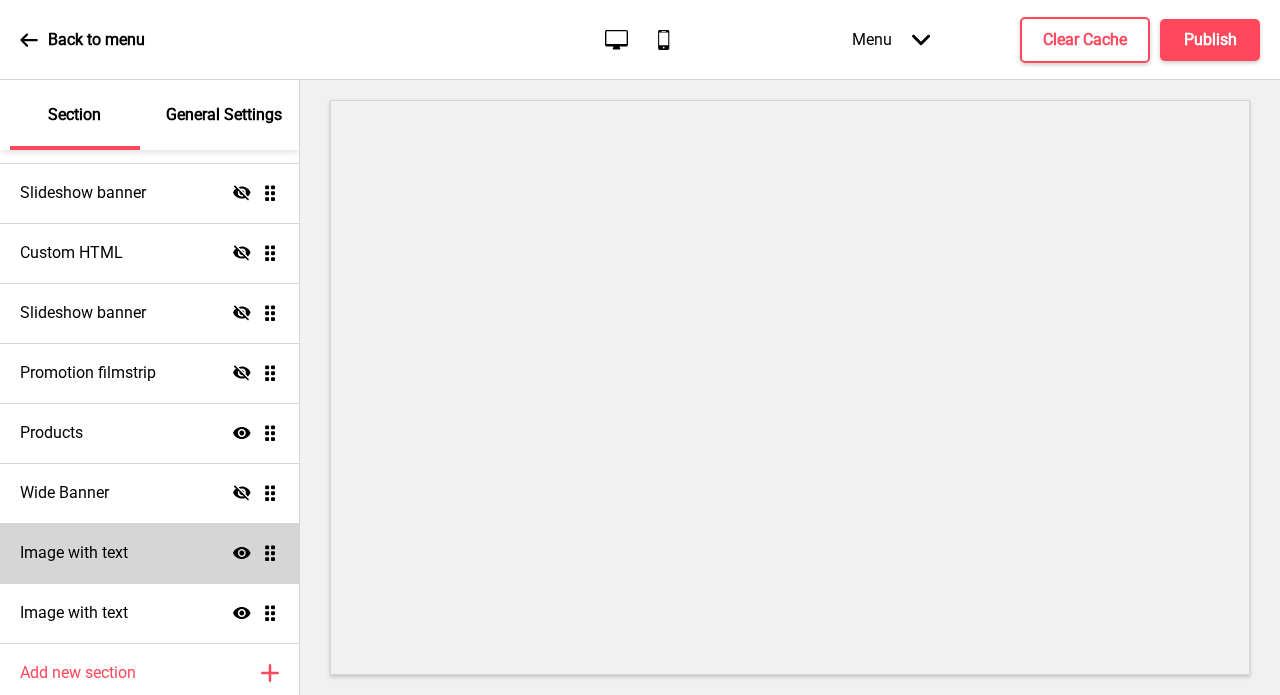 click on "Image with text Show Drag" at bounding box center [149, 553] 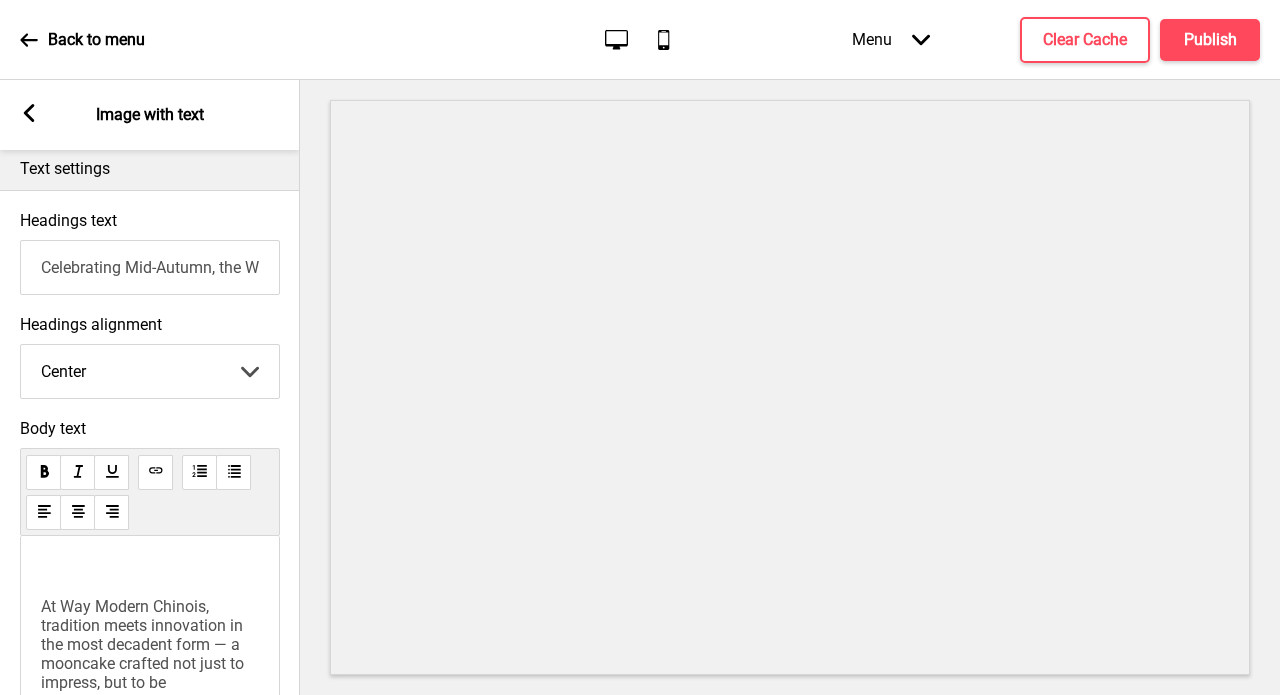 scroll, scrollTop: 545, scrollLeft: 0, axis: vertical 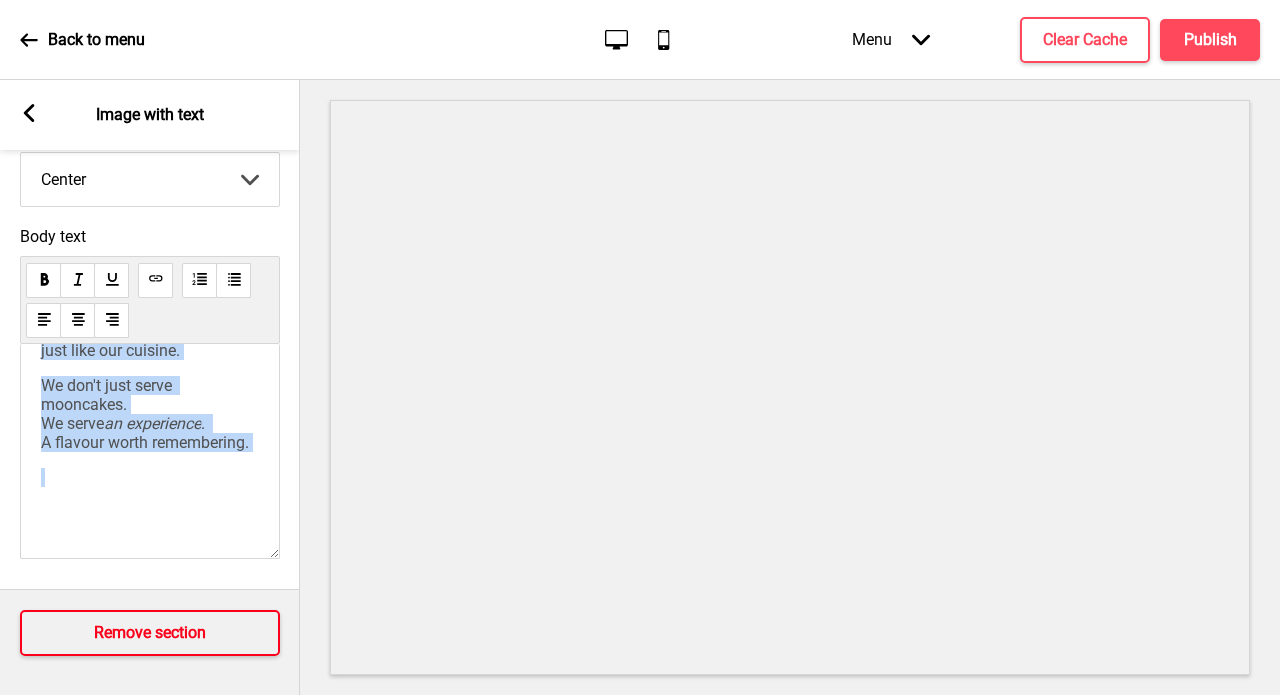 drag, startPoint x: 44, startPoint y: 432, endPoint x: 276, endPoint y: 694, distance: 349.95428 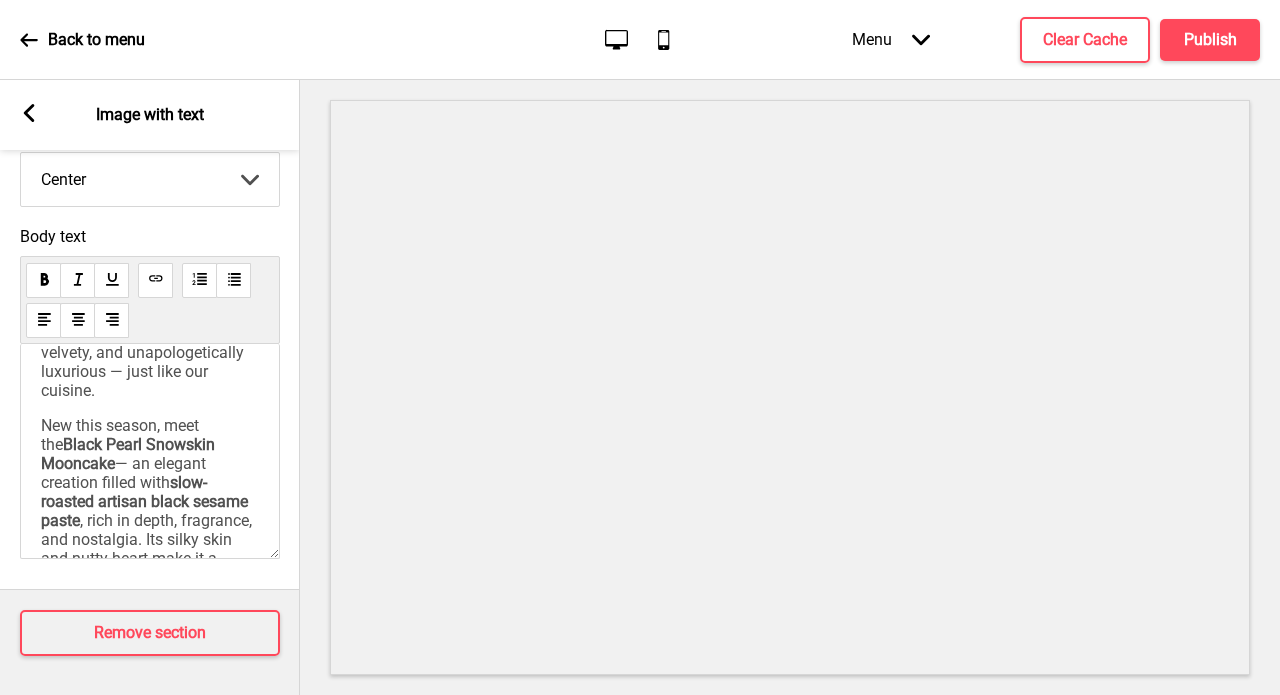 scroll, scrollTop: 573, scrollLeft: 0, axis: vertical 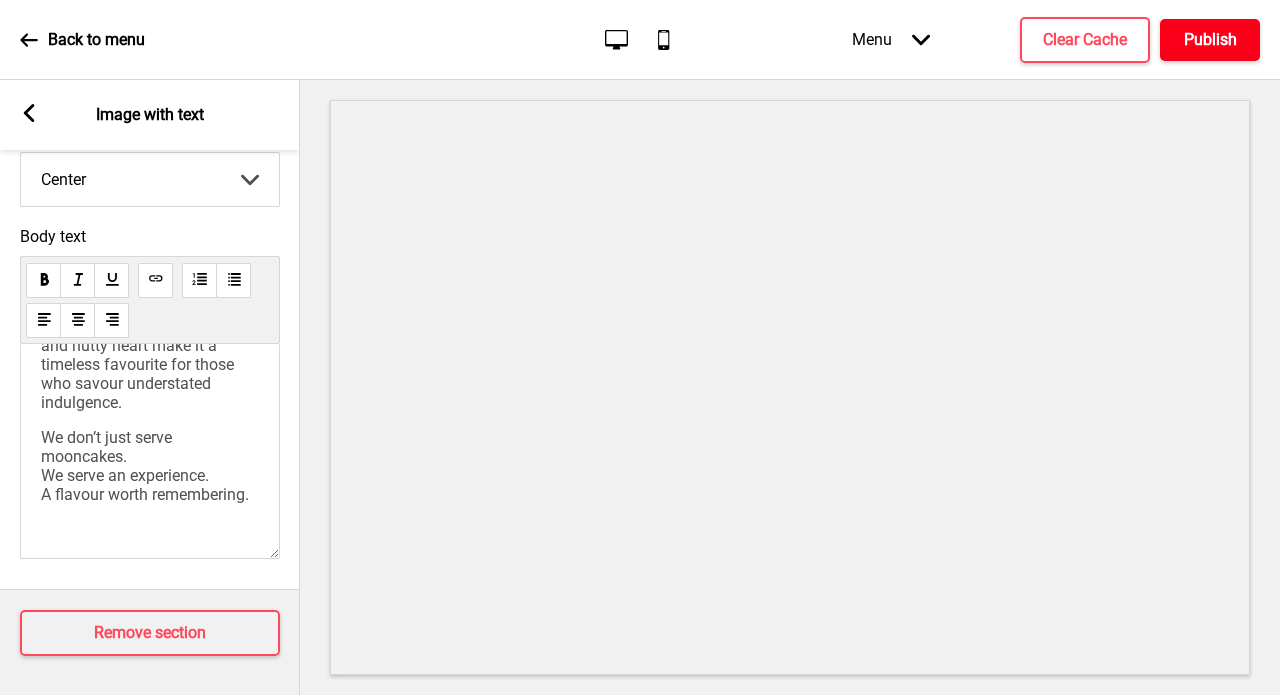 click on "Publish" at bounding box center [1210, 40] 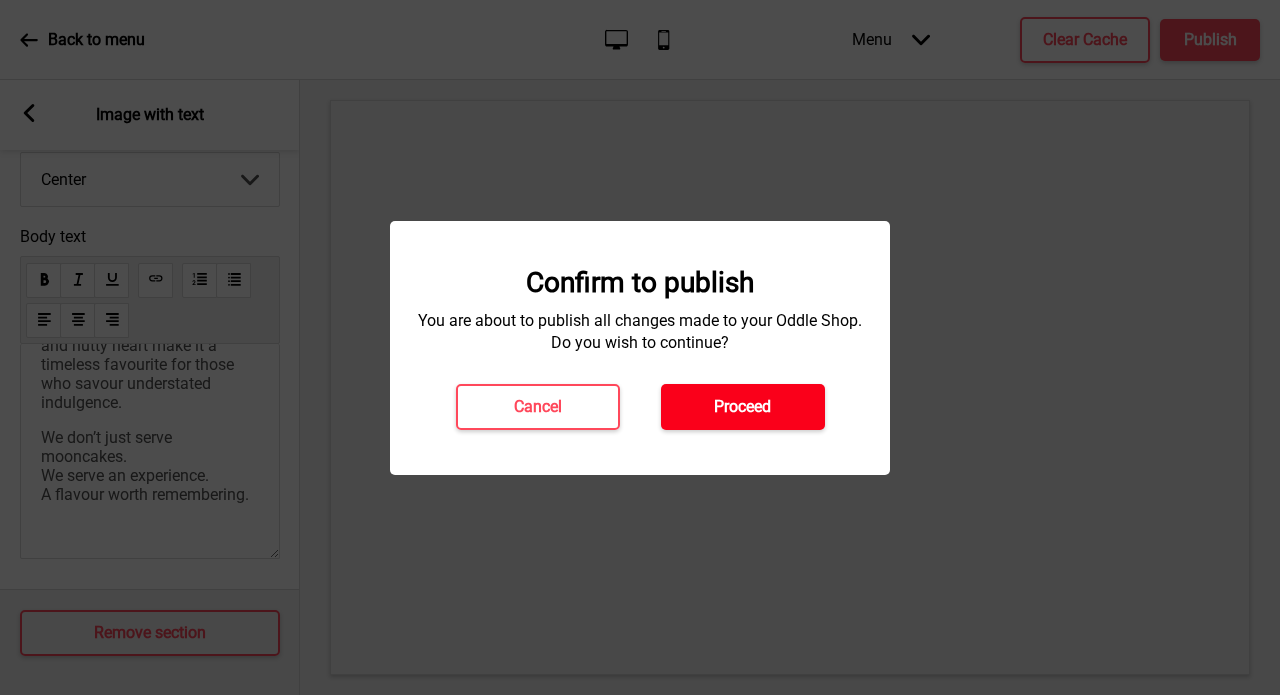 click on "Proceed" at bounding box center [742, 407] 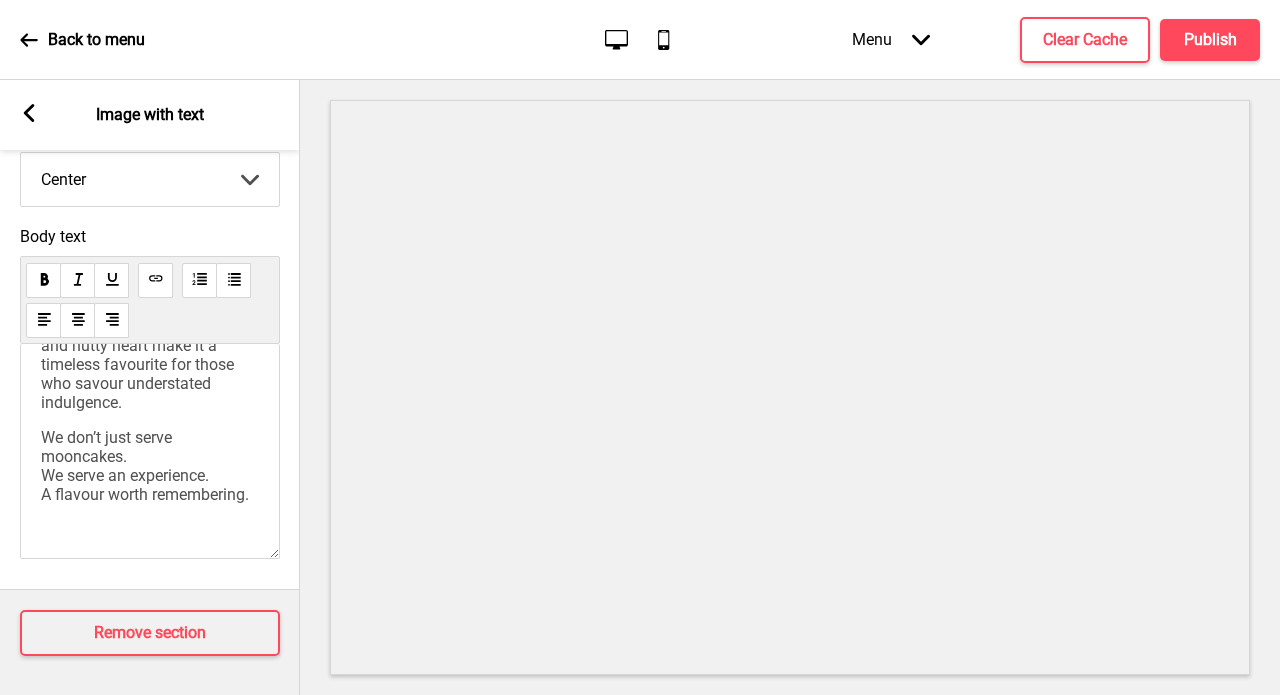 click 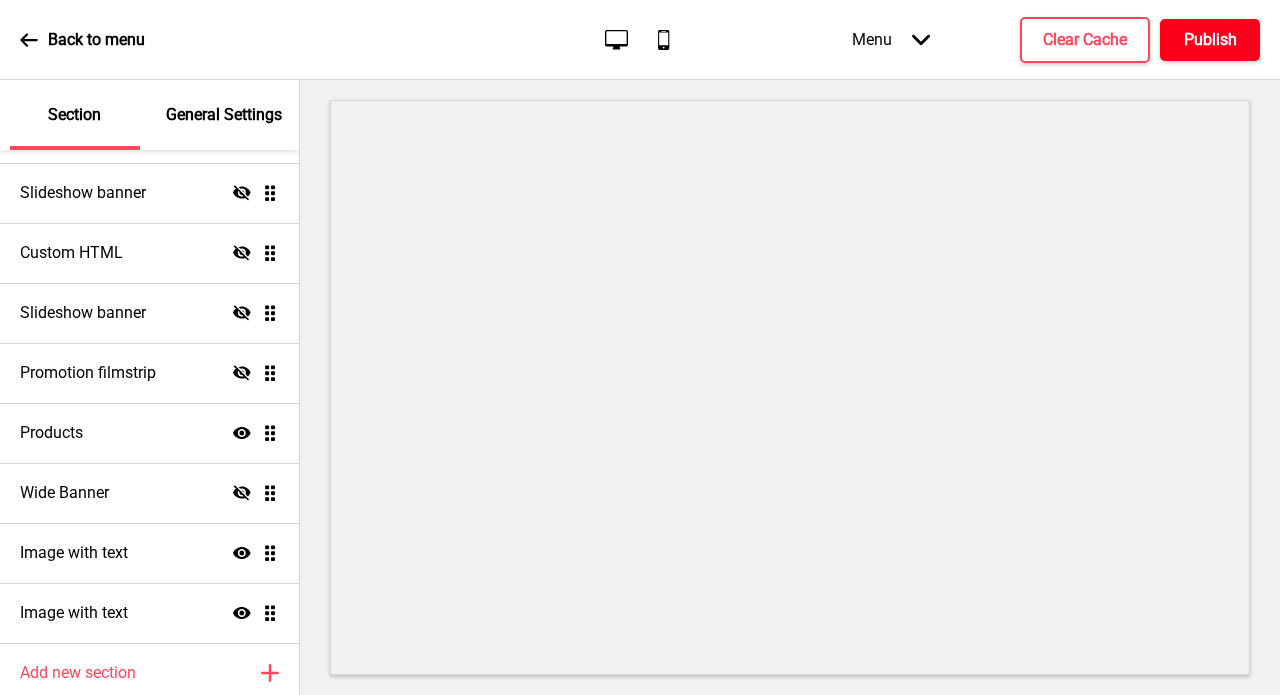 click on "Publish" at bounding box center (1210, 40) 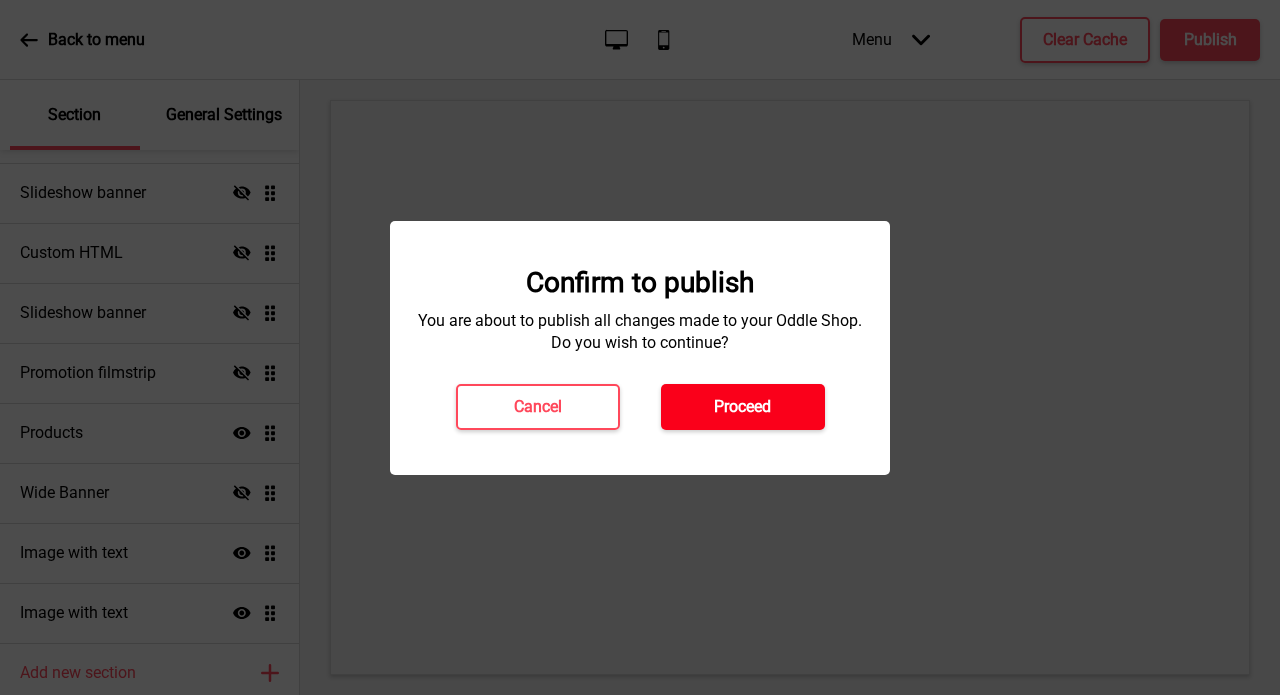 click on "Proceed" at bounding box center [742, 407] 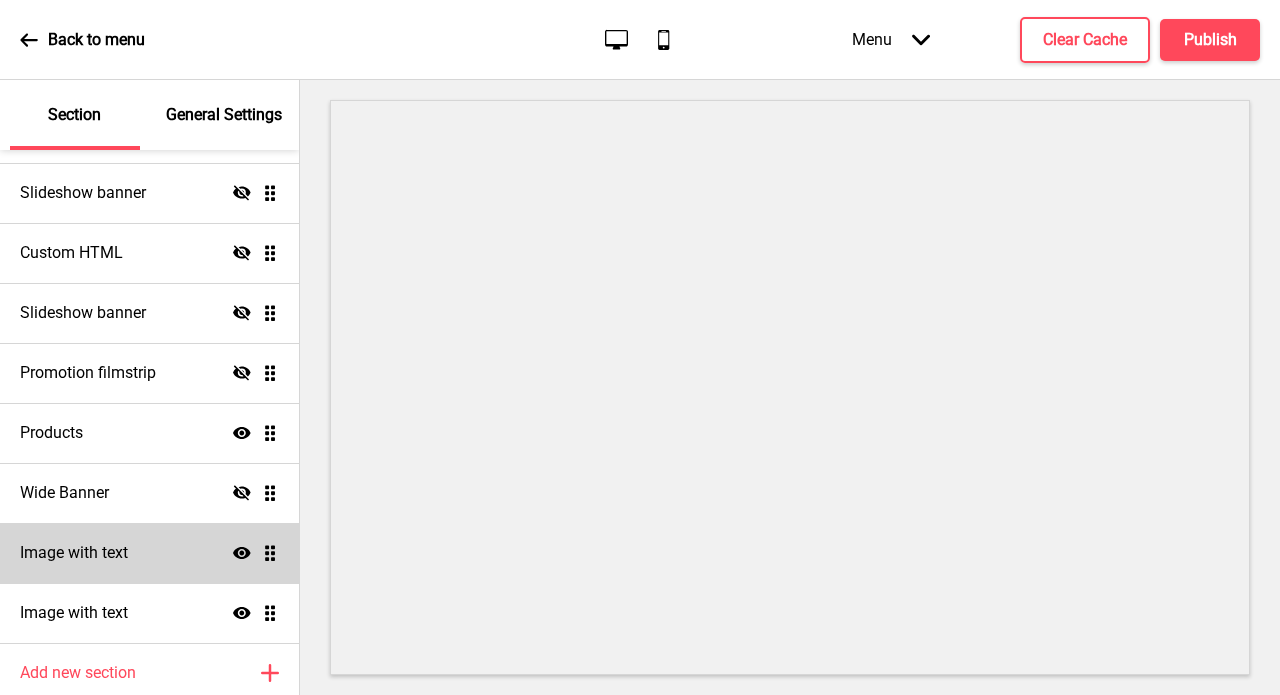 click on "Image with text Show Drag" at bounding box center [149, 553] 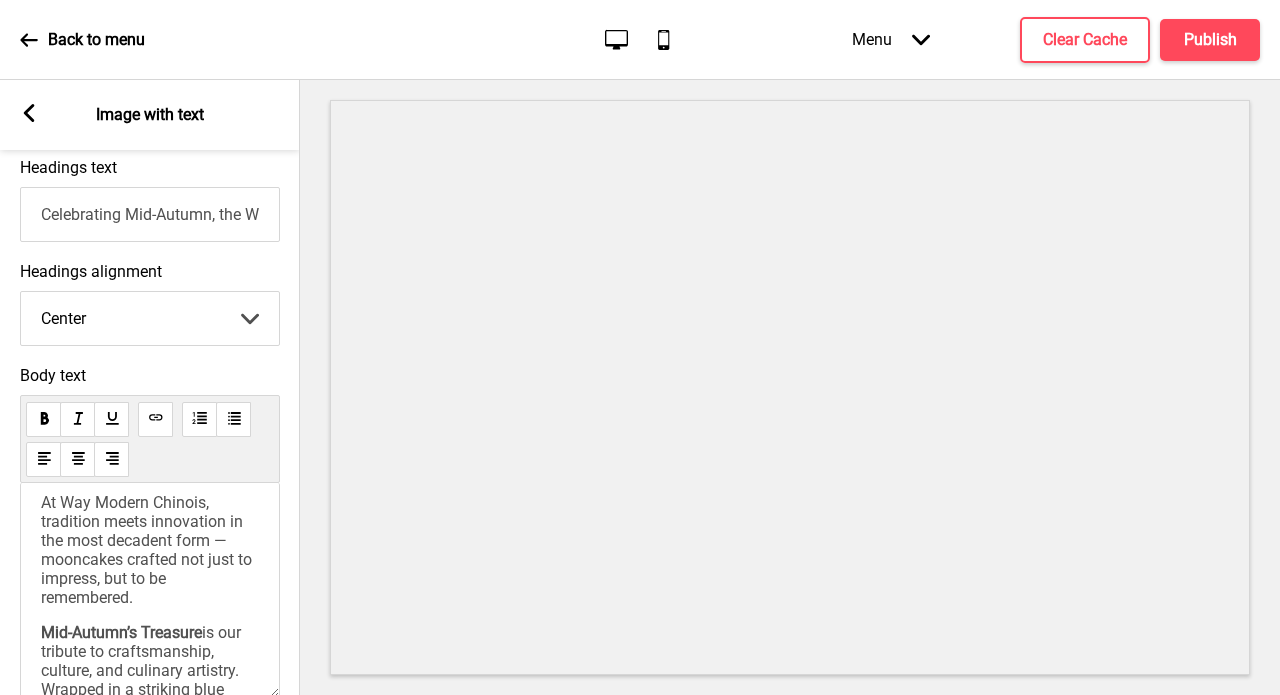 scroll, scrollTop: 553, scrollLeft: 0, axis: vertical 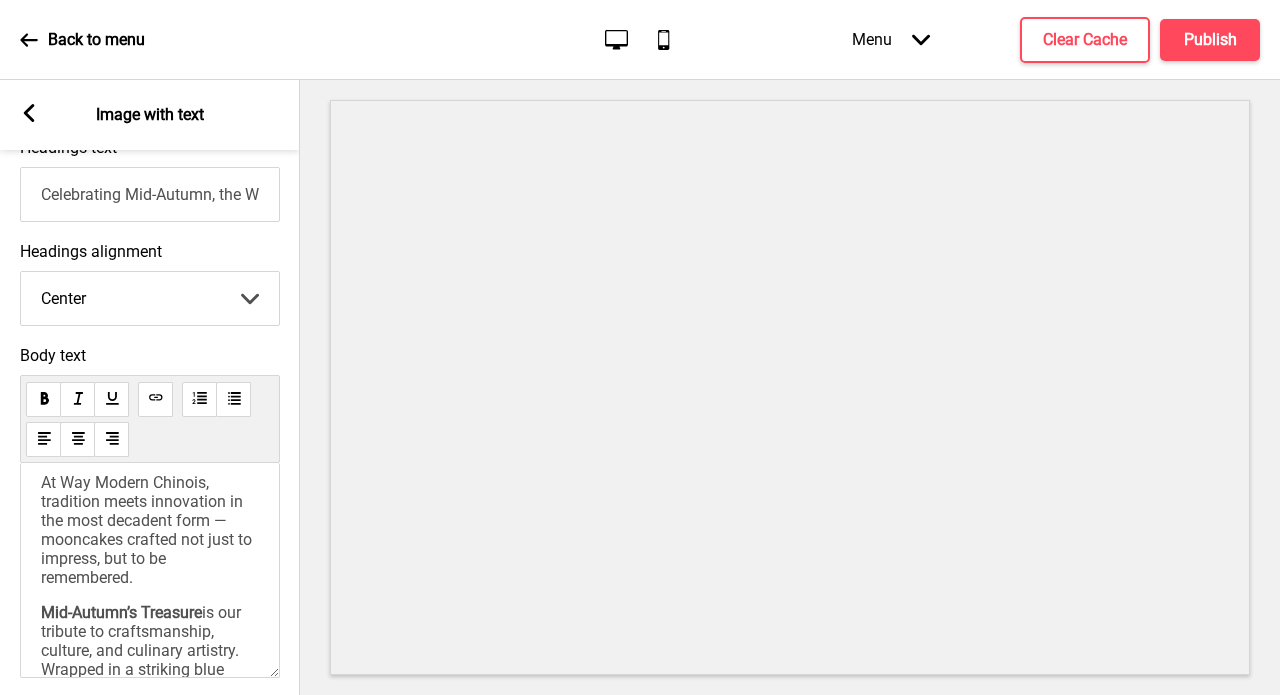 click on "At Way Modern Chinois, tradition meets innovation in the most decadent form — mooncakes crafted not just to impress, but to be remembered." at bounding box center (148, 530) 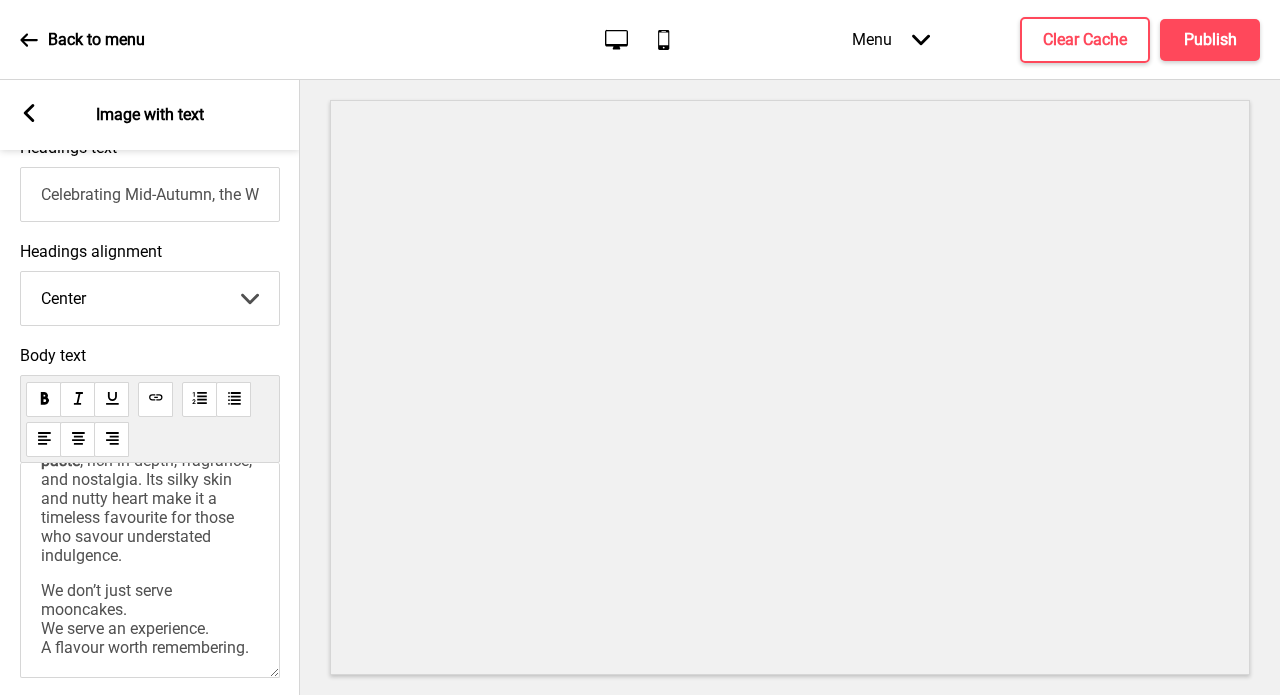 scroll, scrollTop: 492, scrollLeft: 0, axis: vertical 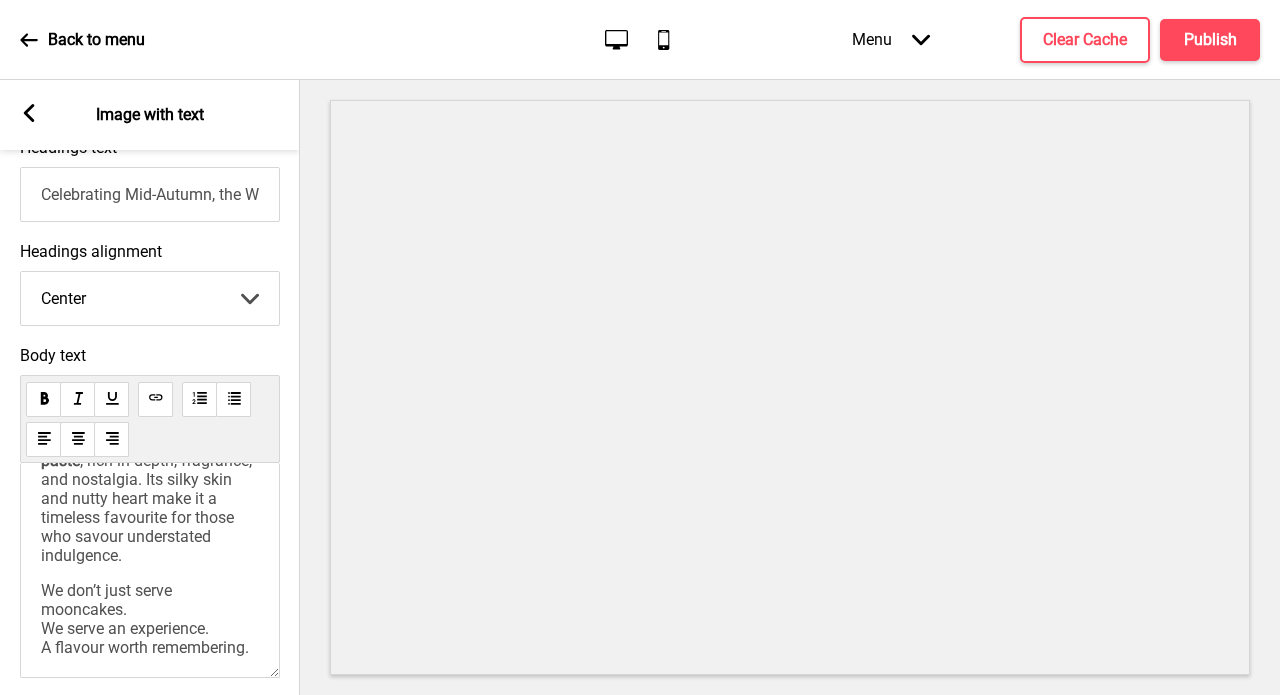 click on "At Way Modern Chinois, tradition meets innovation in the most decadent form — mooncakes crafted not just to impress, but to be remembered.
Mid-Autumn’s Treasure  is our tribute to craftsmanship, culture, and culinary artistry.
Wrapped in a striking blue snow skin and filled with  [PRODUCT_INFO] , this signature mooncake is bold, velvety, and unapologetically luxurious — just like our cuisine.
New this season, meet the  Black Pearl Snowskin Mooncake  — an elegant creation filled with  [PRODUCT_INFO] , rich in depth, fragrance, and nostalgia. Its silky skin and nutty heart make it a timeless favourite for those who savour understated indulgence.
We don’t just serve mooncakes.
We serve an experience.
A flavour worth remembering." at bounding box center [150, 321] 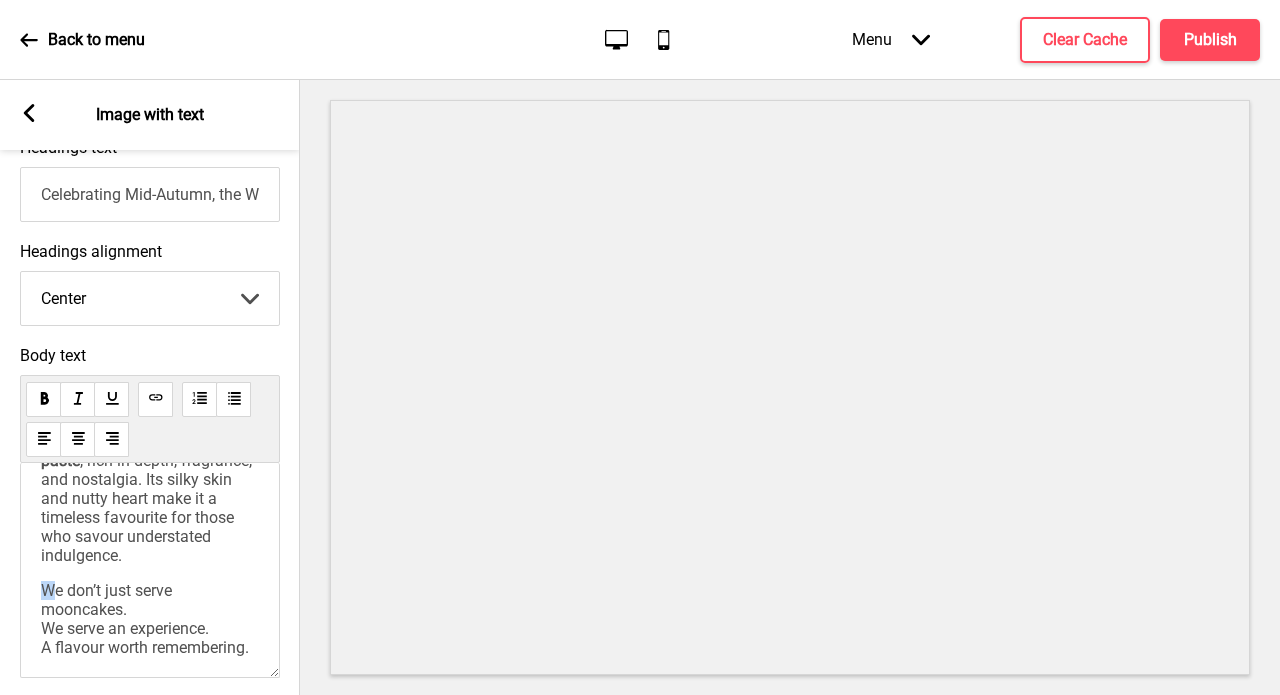 click on "At Way Modern Chinois, tradition meets innovation in the most decadent form — mooncakes crafted not just to impress, but to be remembered.
Mid-Autumn’s Treasure  is our tribute to craftsmanship, culture, and culinary artistry.
Wrapped in a striking blue snow skin and filled with  [PRODUCT_INFO] , this signature mooncake is bold, velvety, and unapologetically luxurious — just like our cuisine.
New this season, meet the  Black Pearl Snowskin Mooncake  — an elegant creation filled with  [PRODUCT_INFO] , rich in depth, fragrance, and nostalgia. Its silky skin and nutty heart make it a timeless favourite for those who savour understated indulgence.
We don’t just serve mooncakes.
We serve an experience.
A flavour worth remembering." at bounding box center (150, 321) 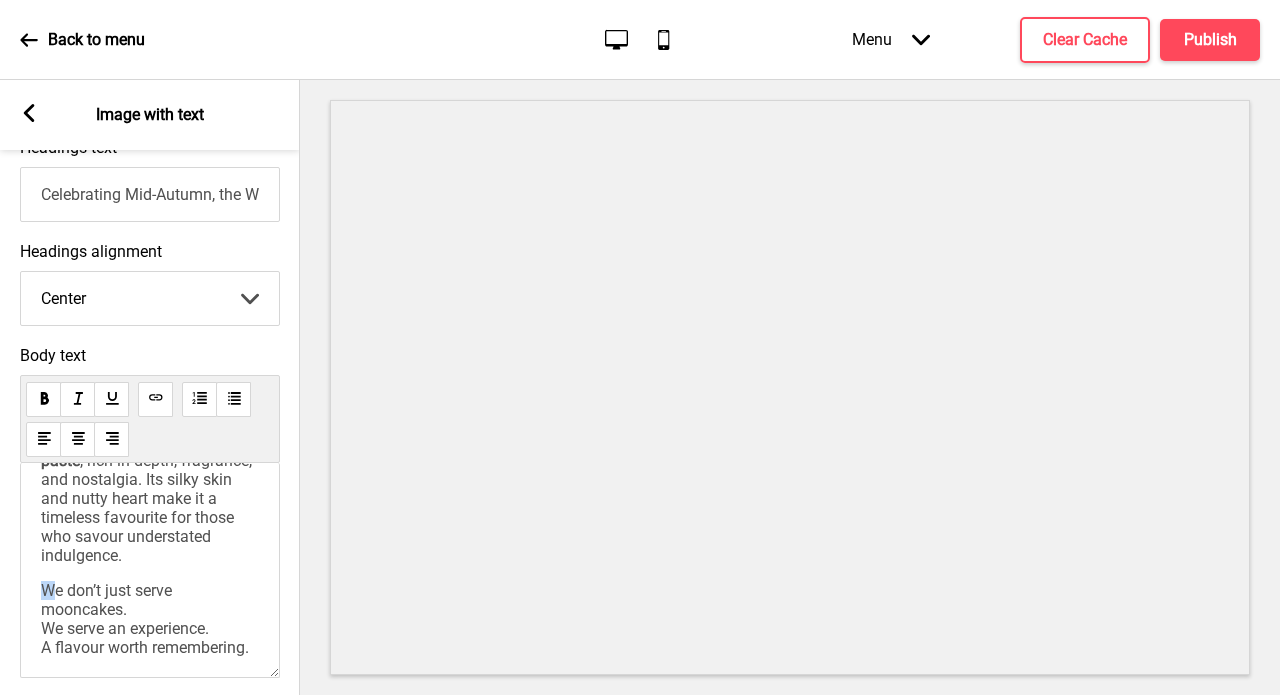 copy on "At Way Modern Chinois, tradition meets innovation in the most decadent form — mooncakes crafted not just to impress, but to be remembered.
Mid-Autumn’s Treasure  is our tribute to craftsmanship, culture, and culinary artistry.
Wrapped in a striking blue snow skin and filled with  [PRODUCT_INFO] , this signature mooncake is bold, velvety, and unapologetically luxurious — just like our cuisine.
New this season, meet the  Black Pearl Snowskin Mooncake  — an elegant creation filled with  [PRODUCT_INFO] , rich in depth, fragrance, and nostalgia. Its silky skin and nutty heart make it a timeless favourite for those who savour understated indulgence.
We don’t just serve mooncakes.
We serve an experience.
A flavour worth remembering." 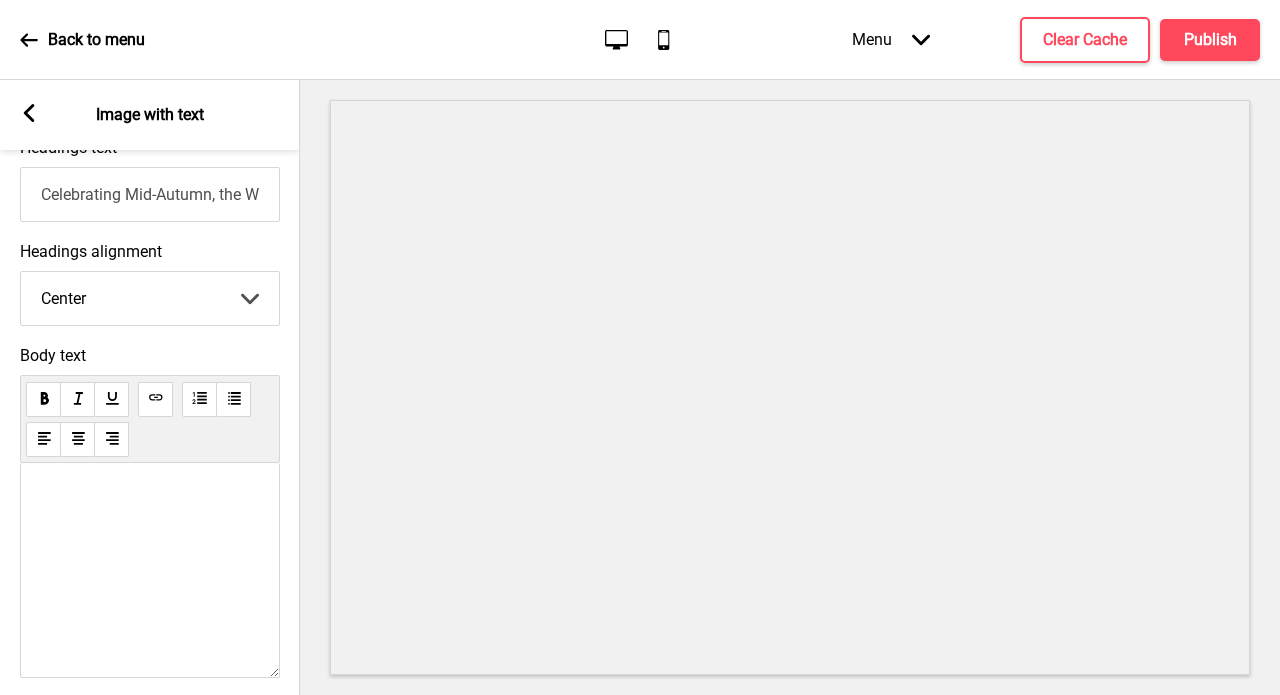 scroll, scrollTop: 0, scrollLeft: 0, axis: both 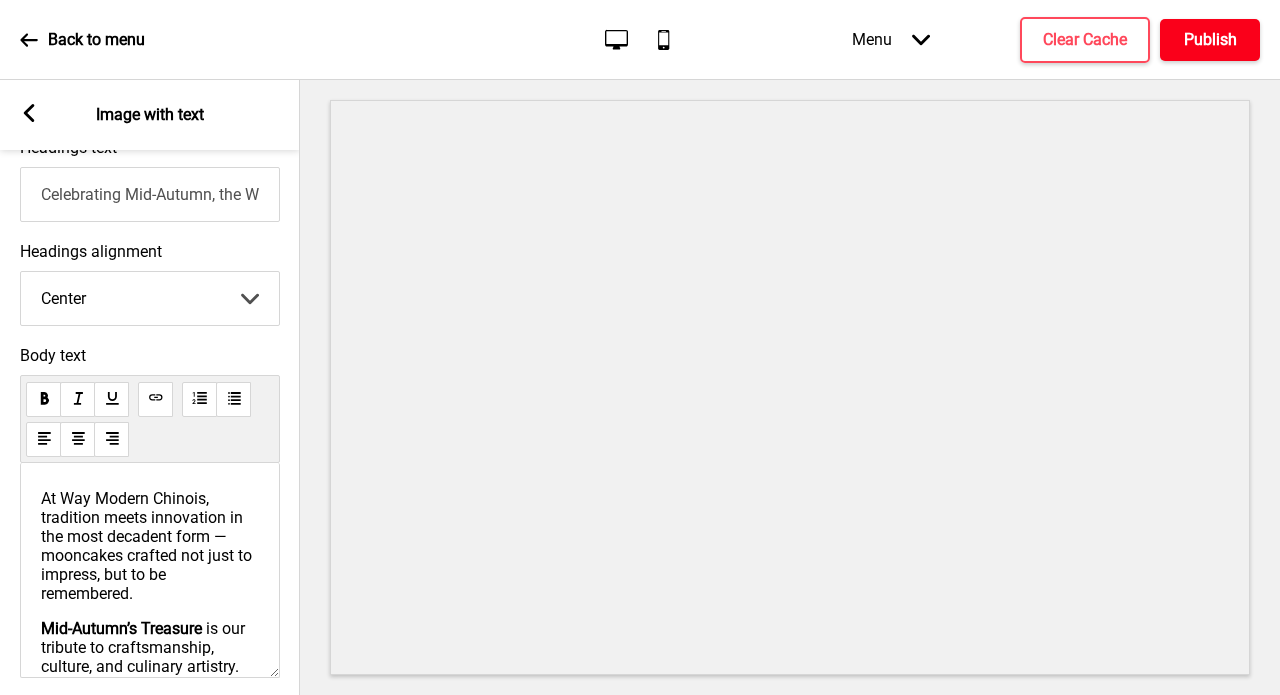 click on "Publish" at bounding box center (1210, 40) 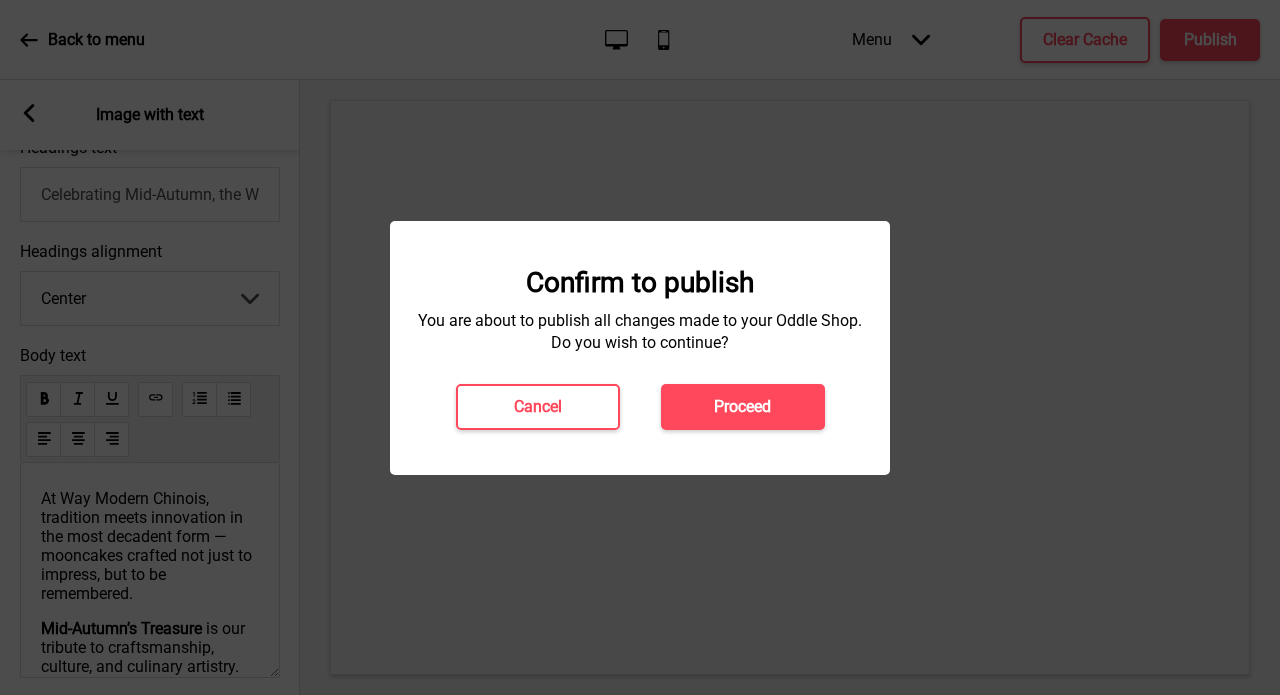 click on "Proceed" at bounding box center (743, 407) 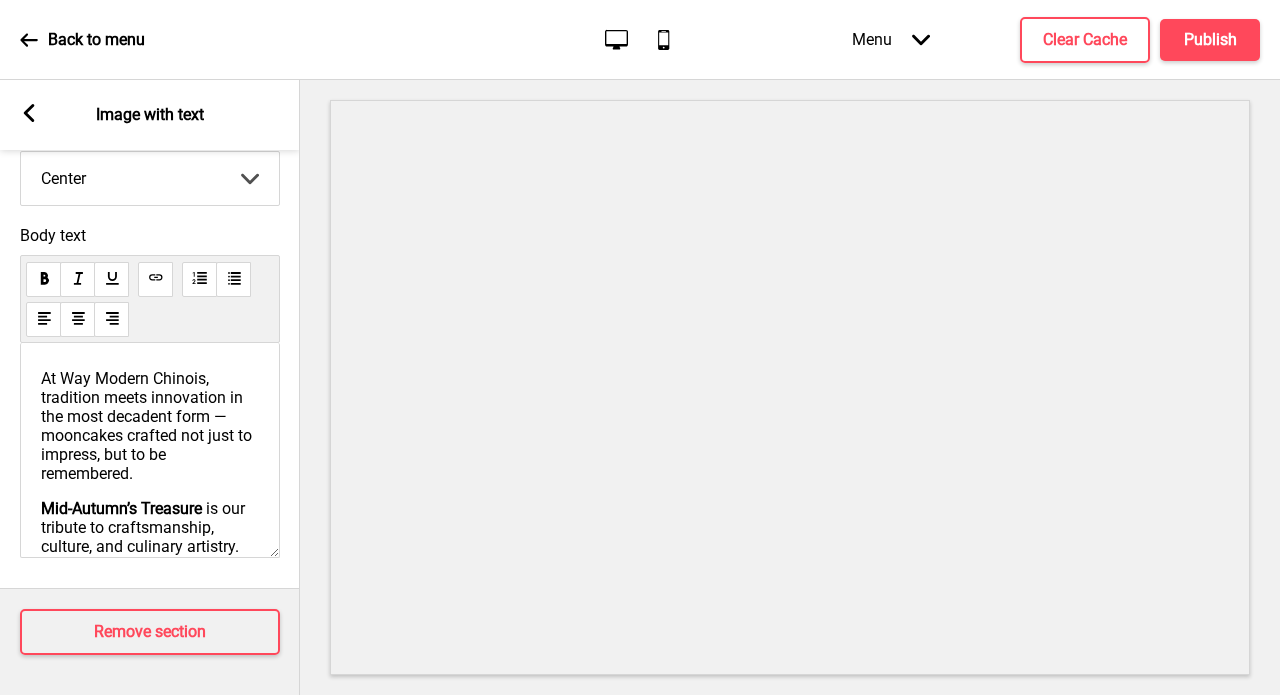 scroll, scrollTop: 672, scrollLeft: 0, axis: vertical 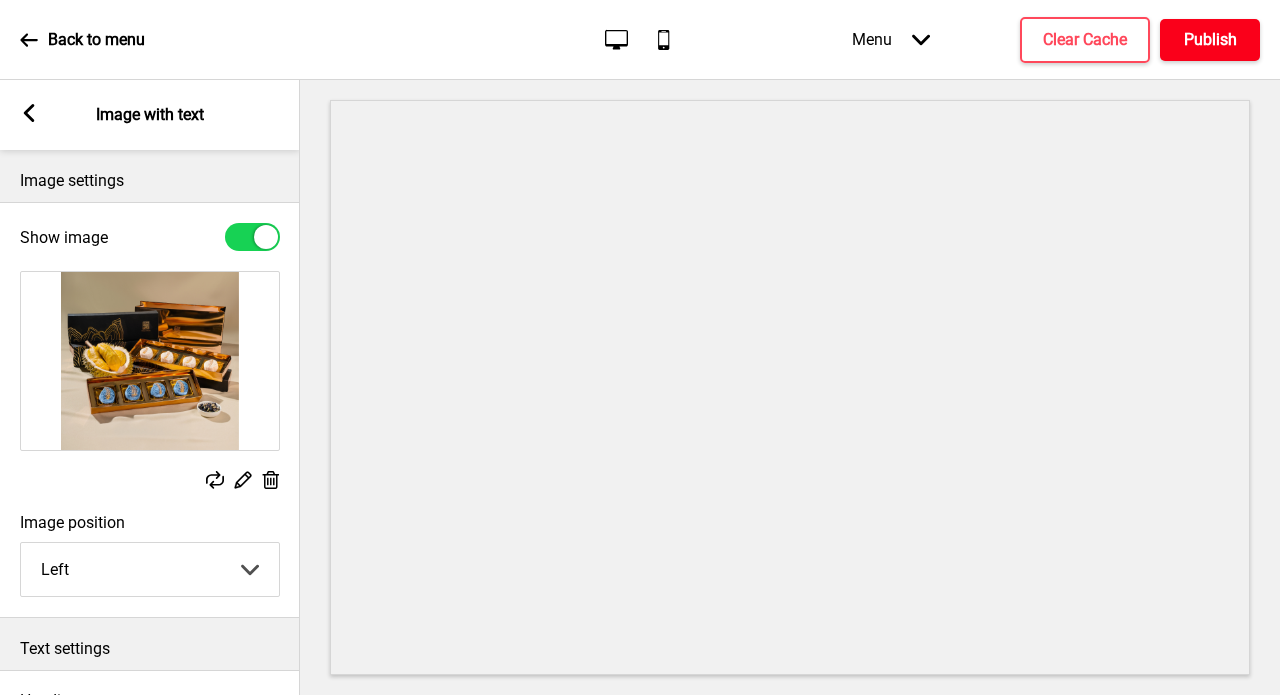 click on "Publish" at bounding box center [1210, 40] 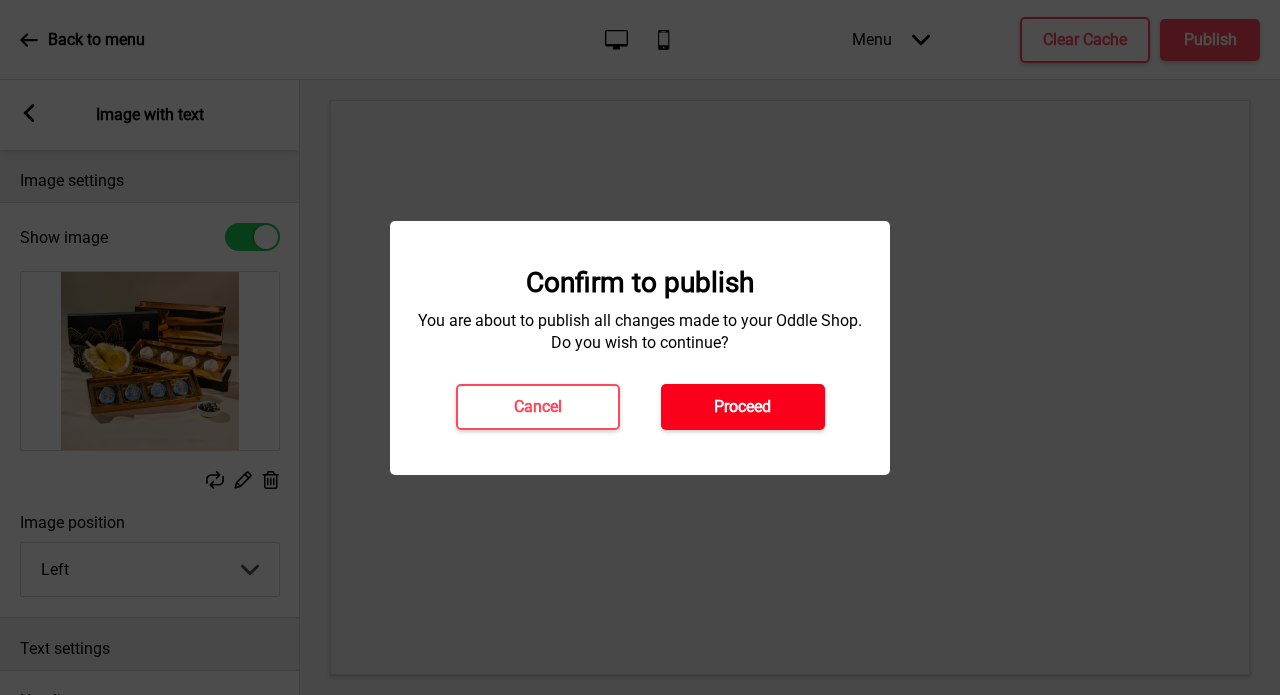 click on "Proceed" at bounding box center (743, 407) 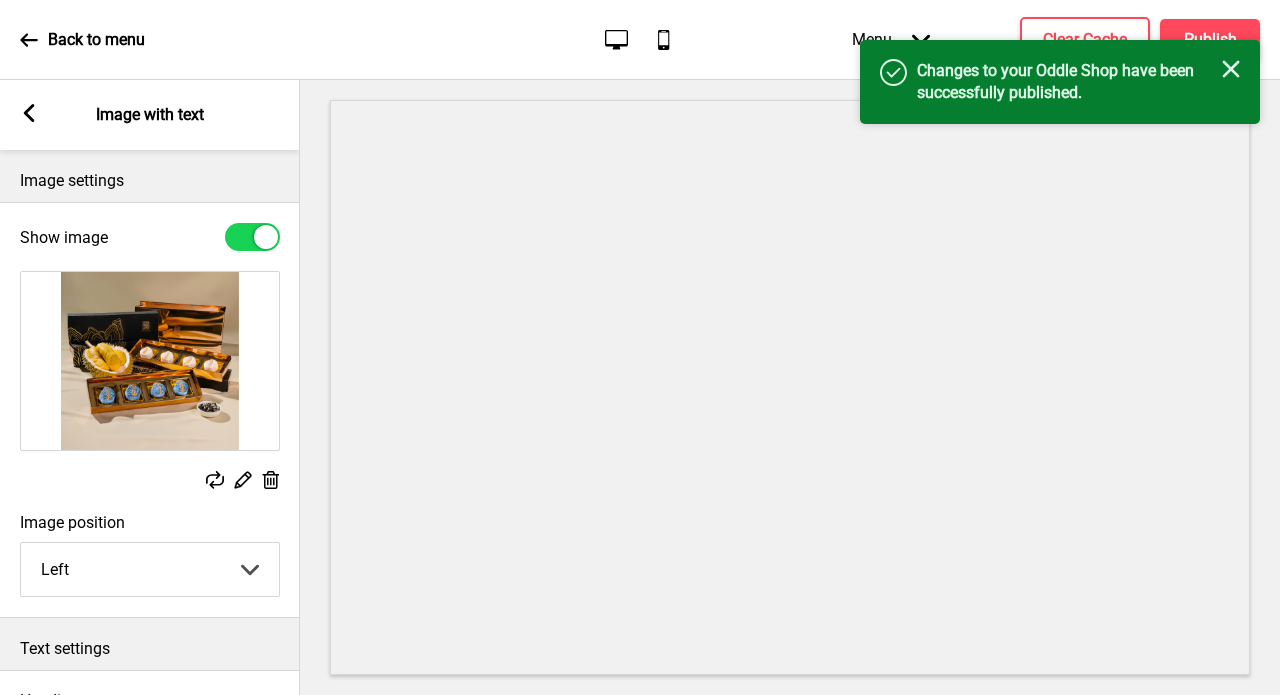 click on "Back to menu Desktop Mobile Menu Arrow down Product Page Store Information Checkout Thank you Terms & Conditions Privacy Policy Payment Invoice Menu Clear Cache Publish" at bounding box center (640, 40) 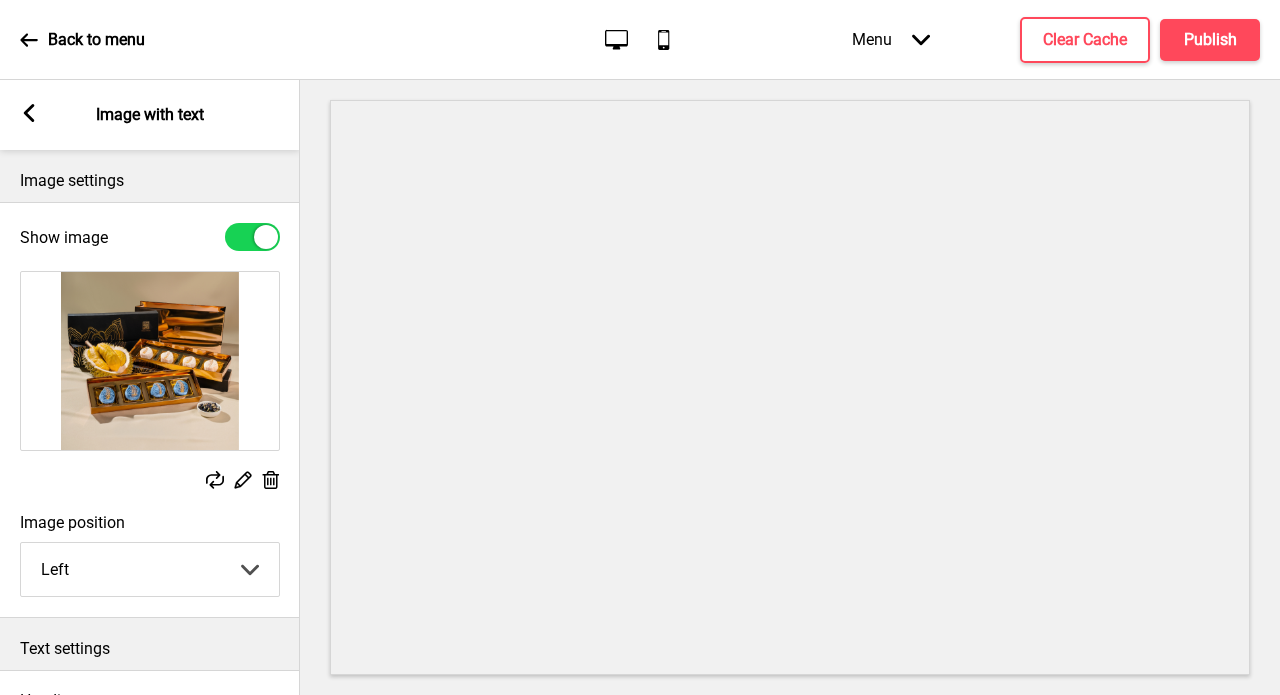 click 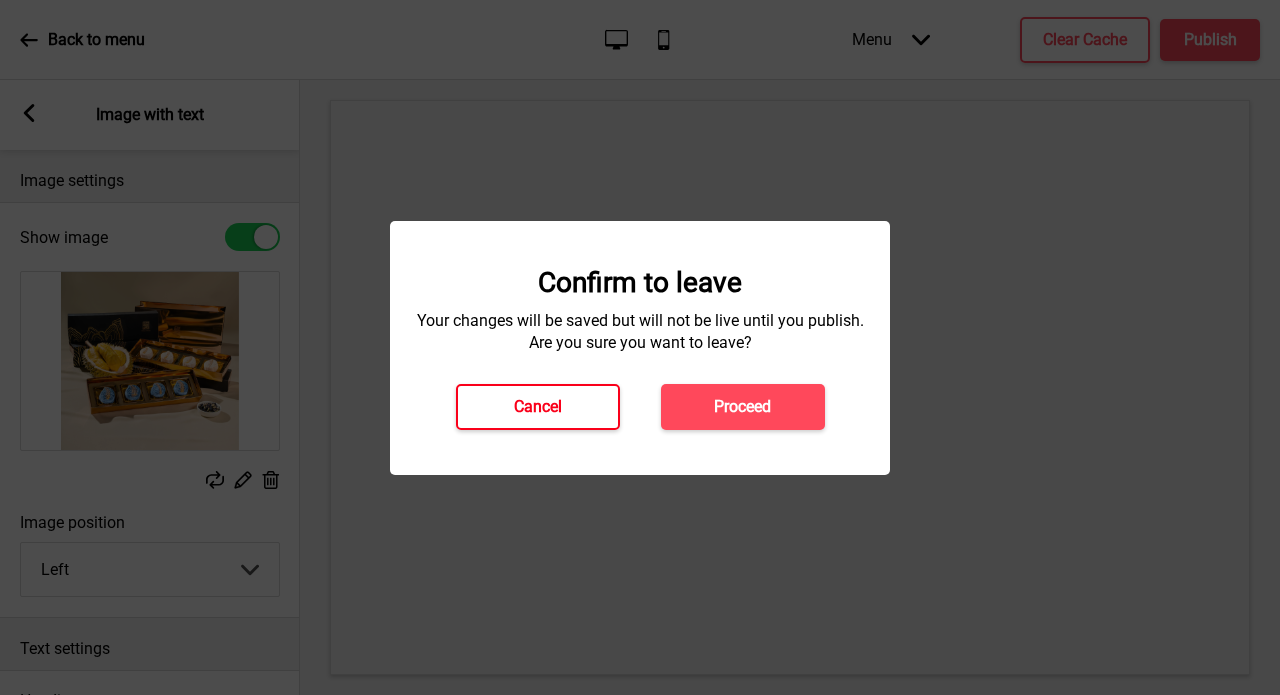 click on "Cancel" at bounding box center [538, 407] 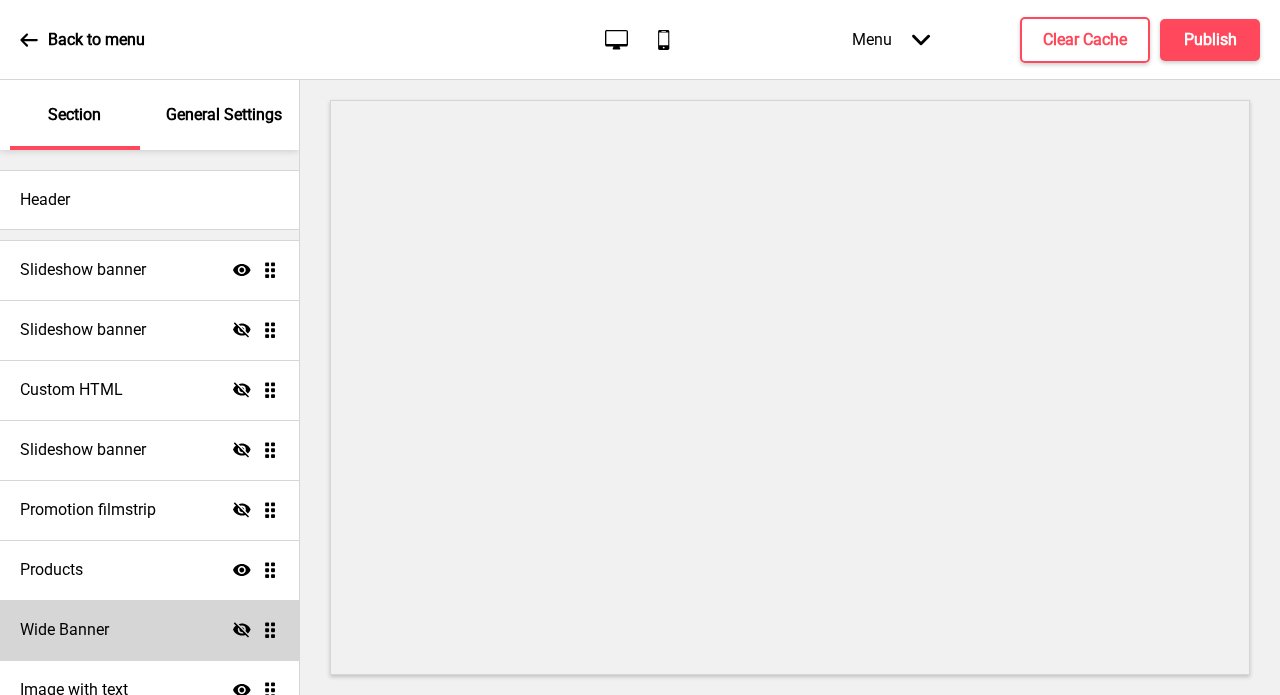 scroll, scrollTop: 0, scrollLeft: 0, axis: both 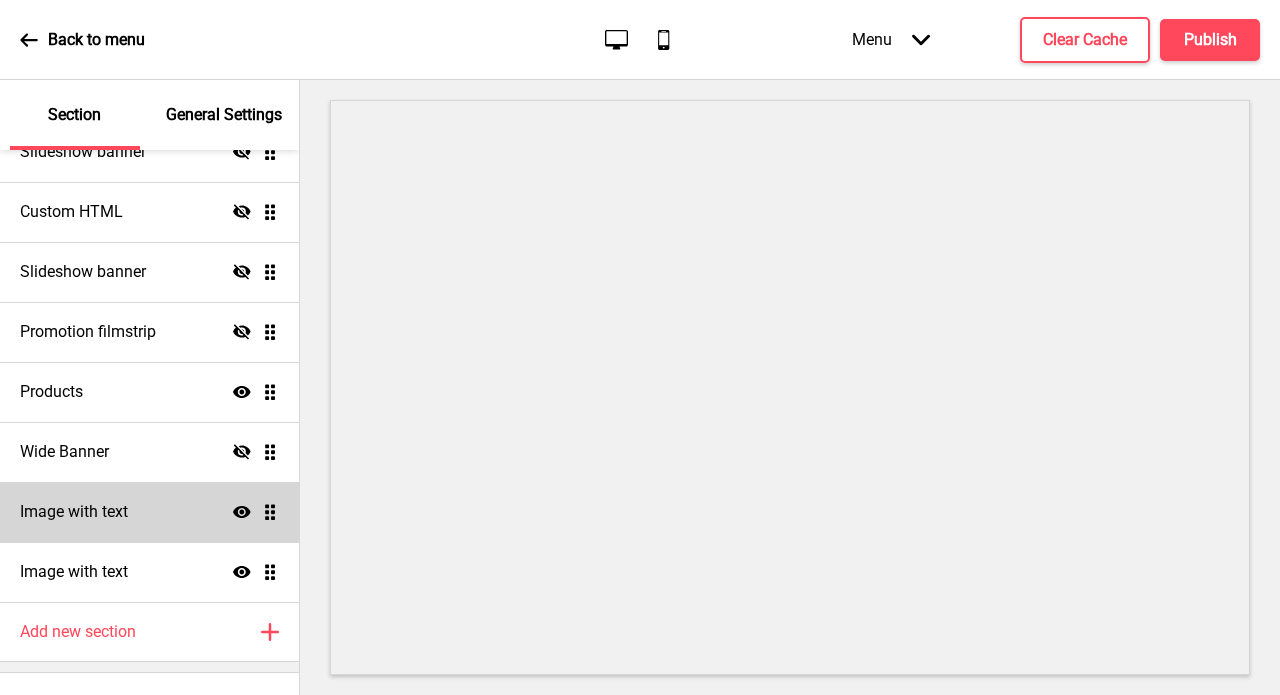 click on "Image with text Show Drag" at bounding box center [149, 512] 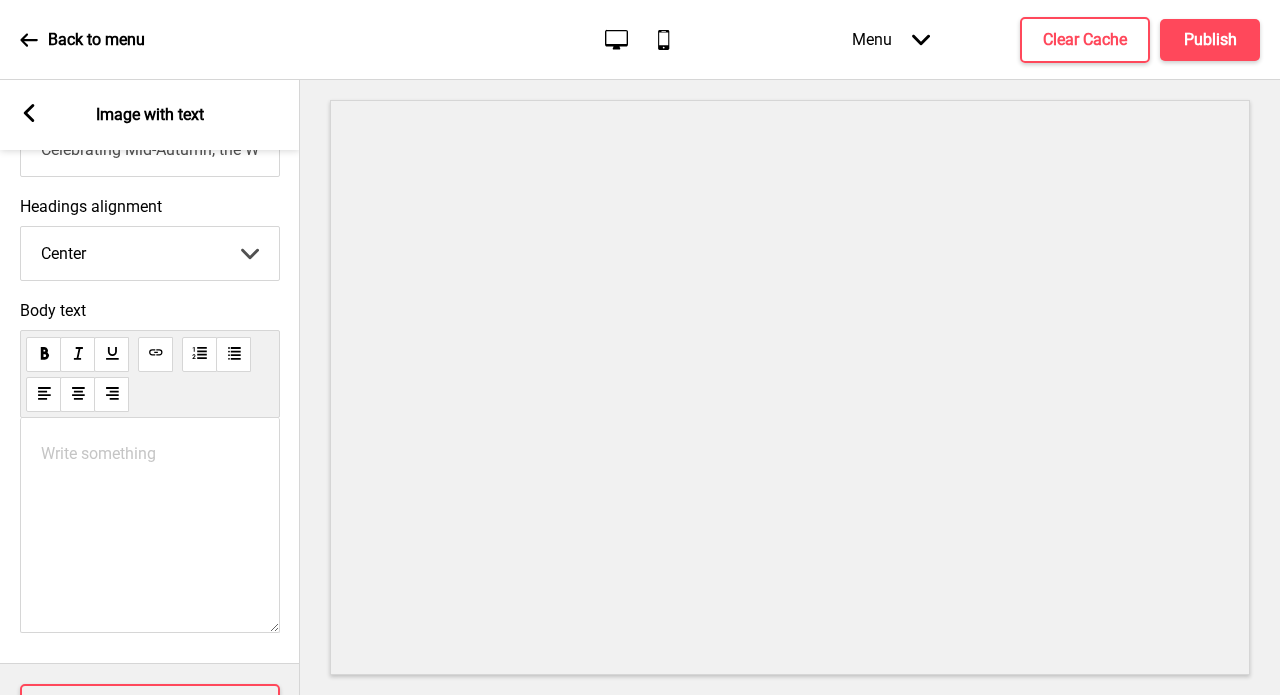 scroll, scrollTop: 607, scrollLeft: 0, axis: vertical 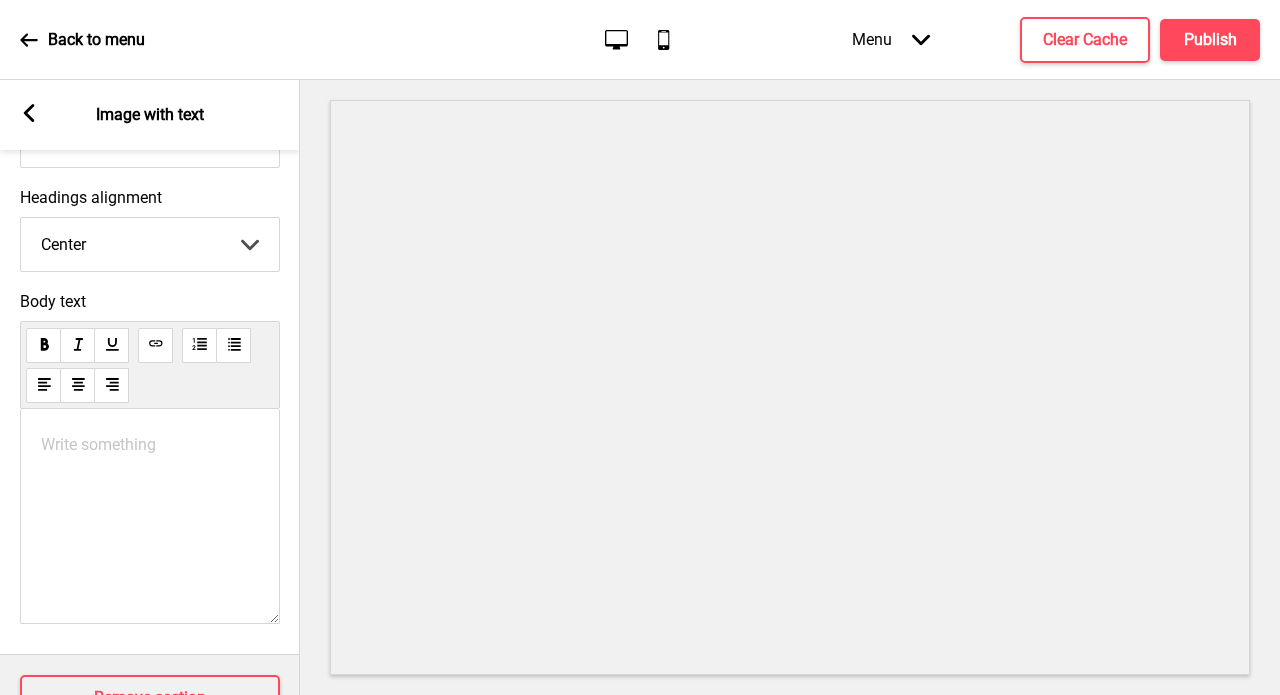 click on "Write something ﻿" at bounding box center [150, 444] 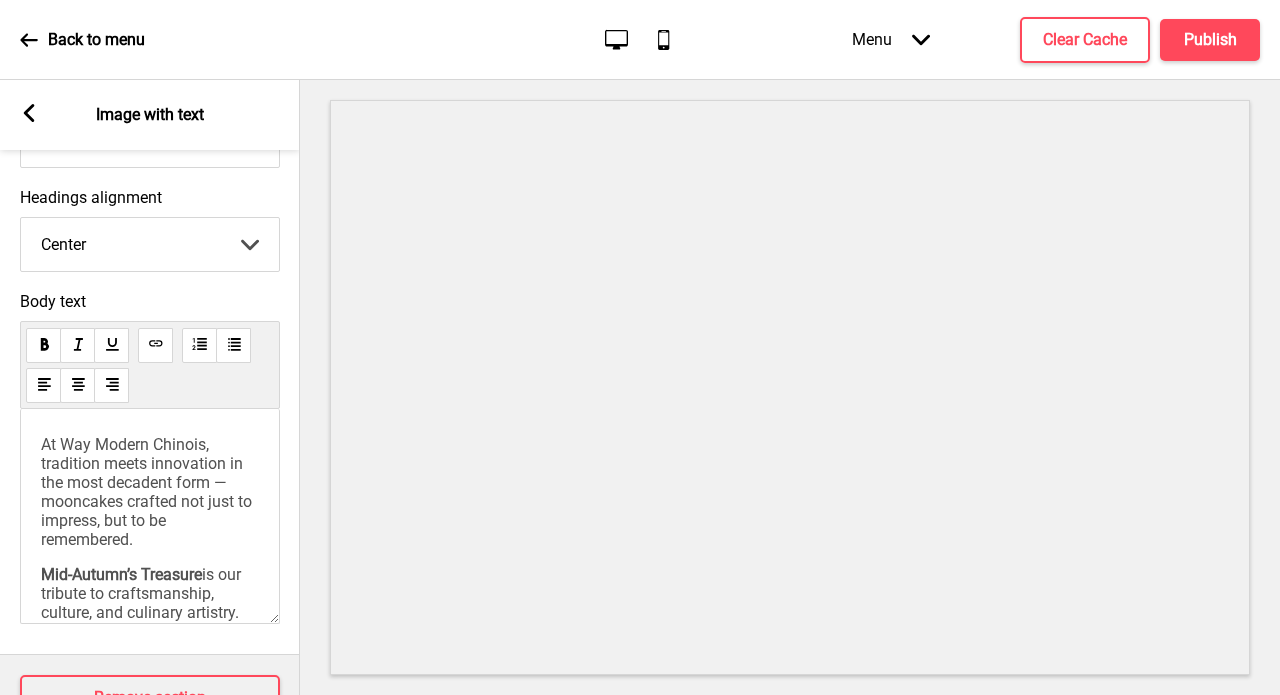 scroll, scrollTop: 471, scrollLeft: 0, axis: vertical 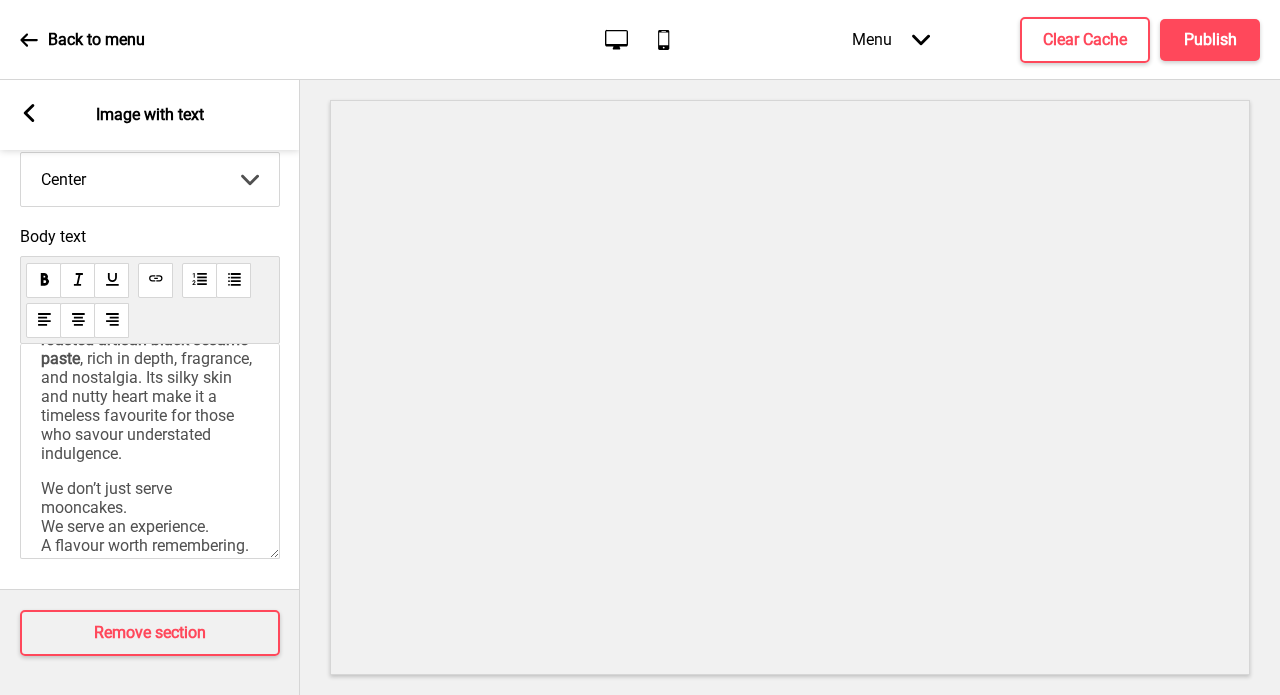 click at bounding box center (790, 387) 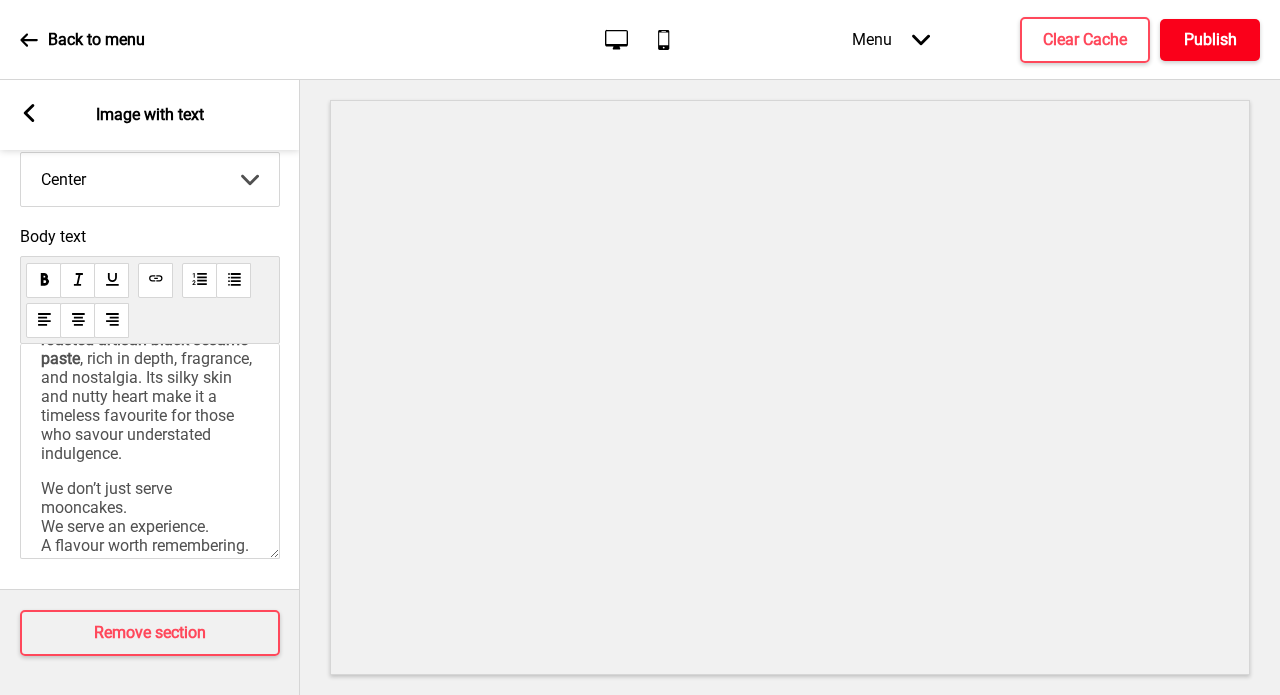 click on "Publish" at bounding box center (1210, 40) 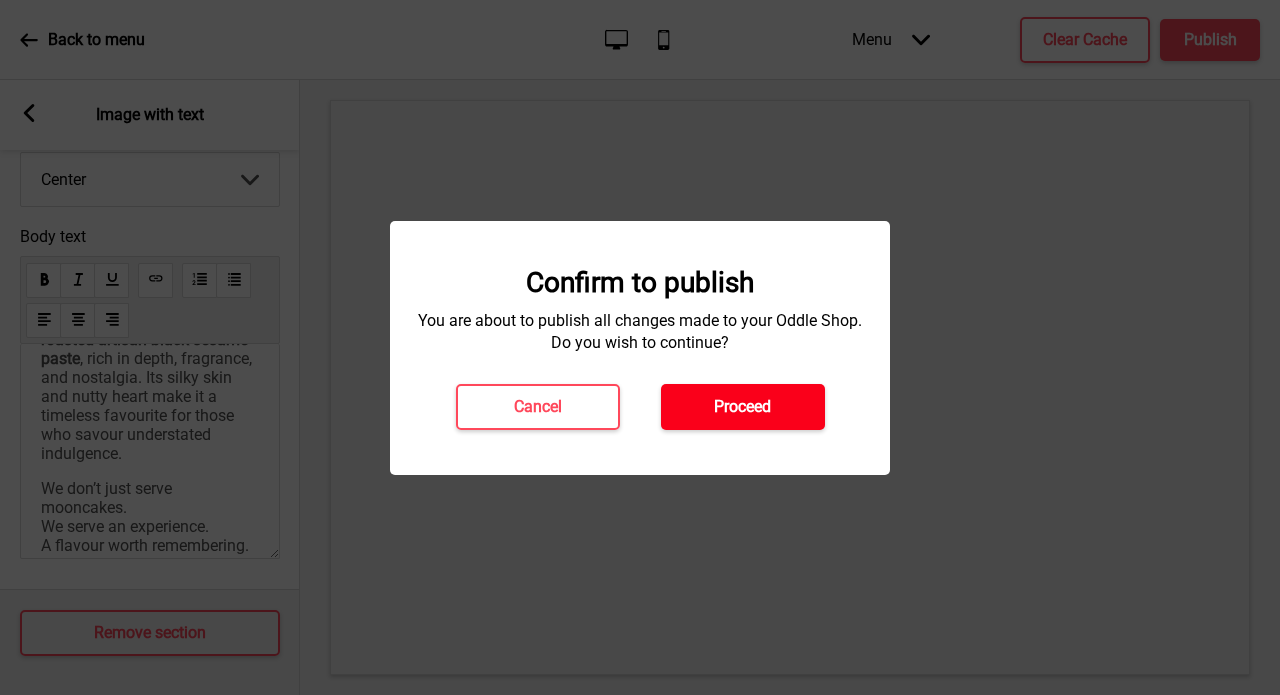 click on "Proceed" at bounding box center [742, 407] 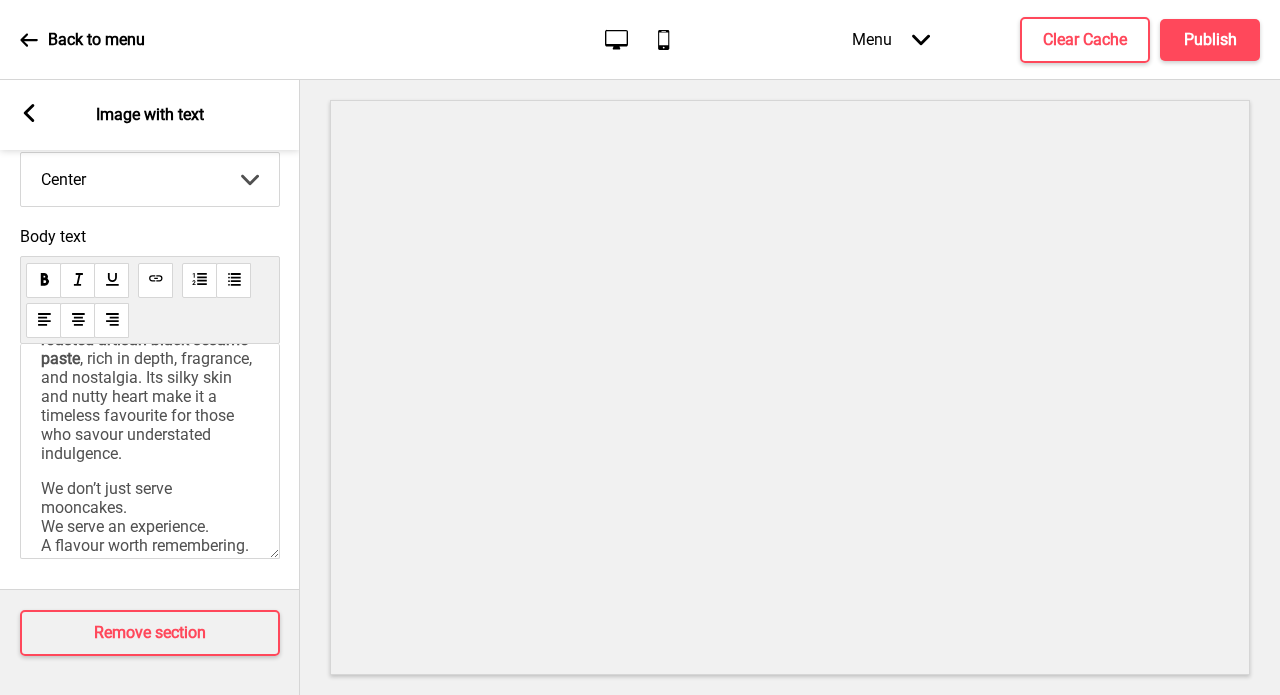 click on "Back to menu" at bounding box center (96, 40) 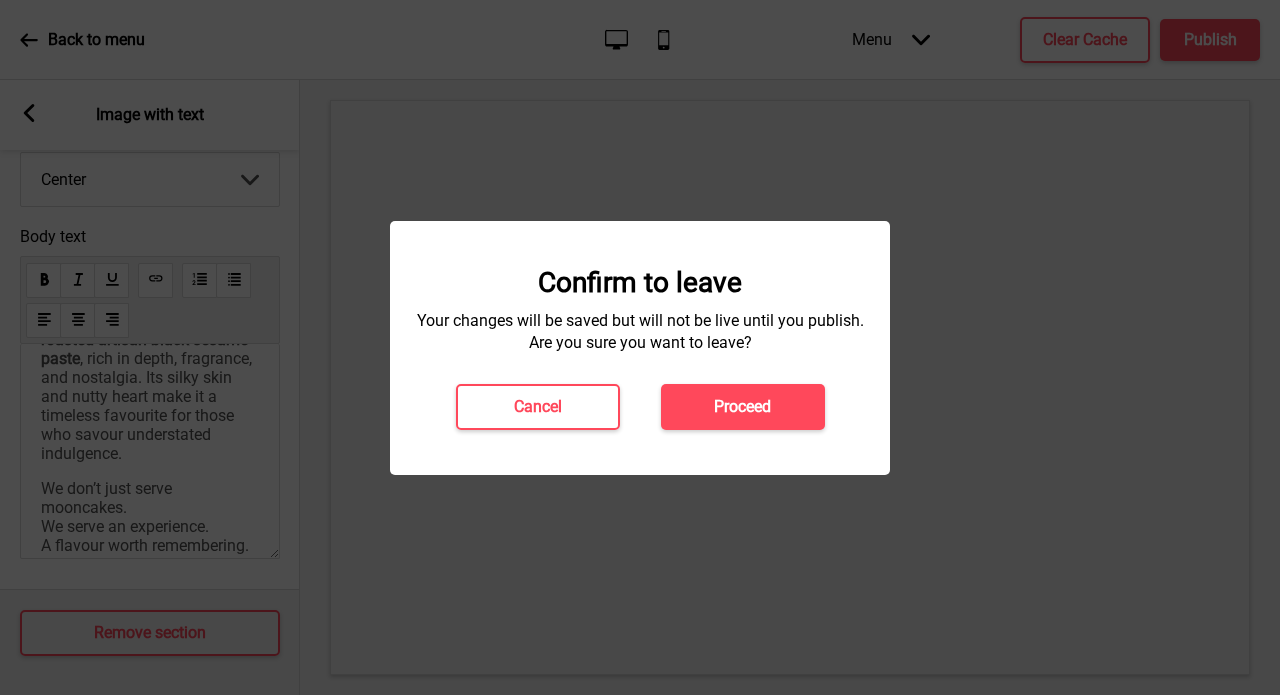 click at bounding box center (640, 347) 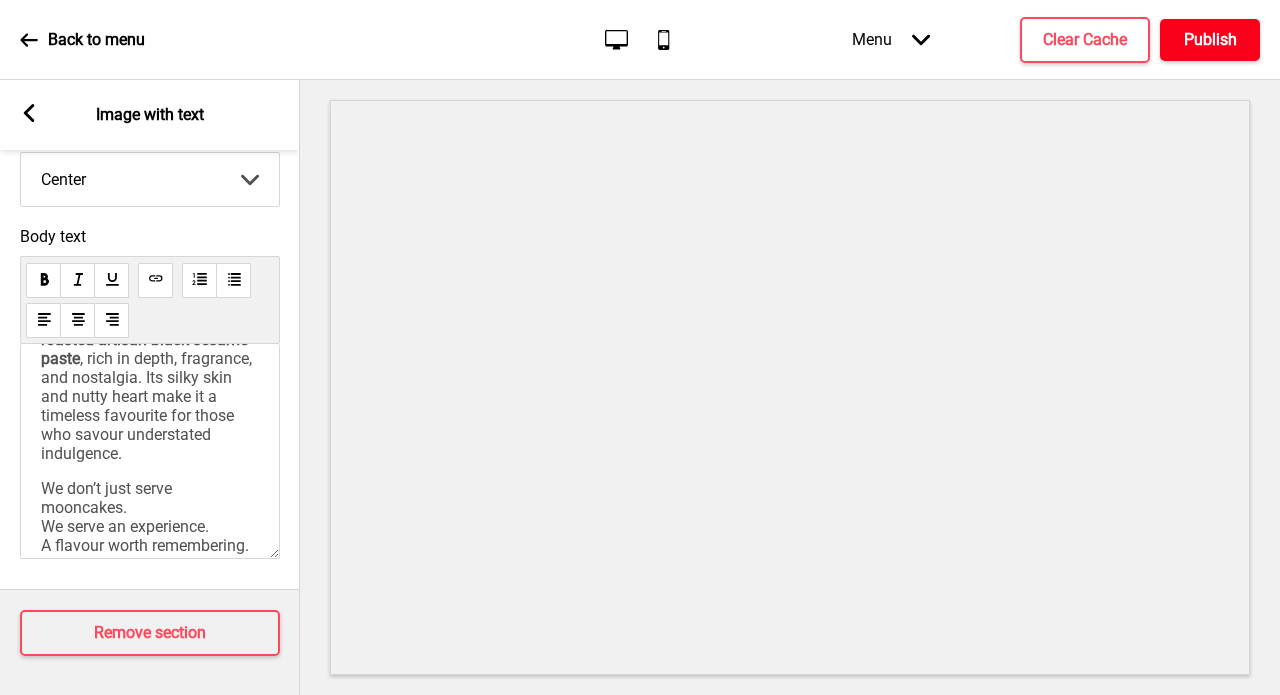 click on "Publish" at bounding box center (1210, 40) 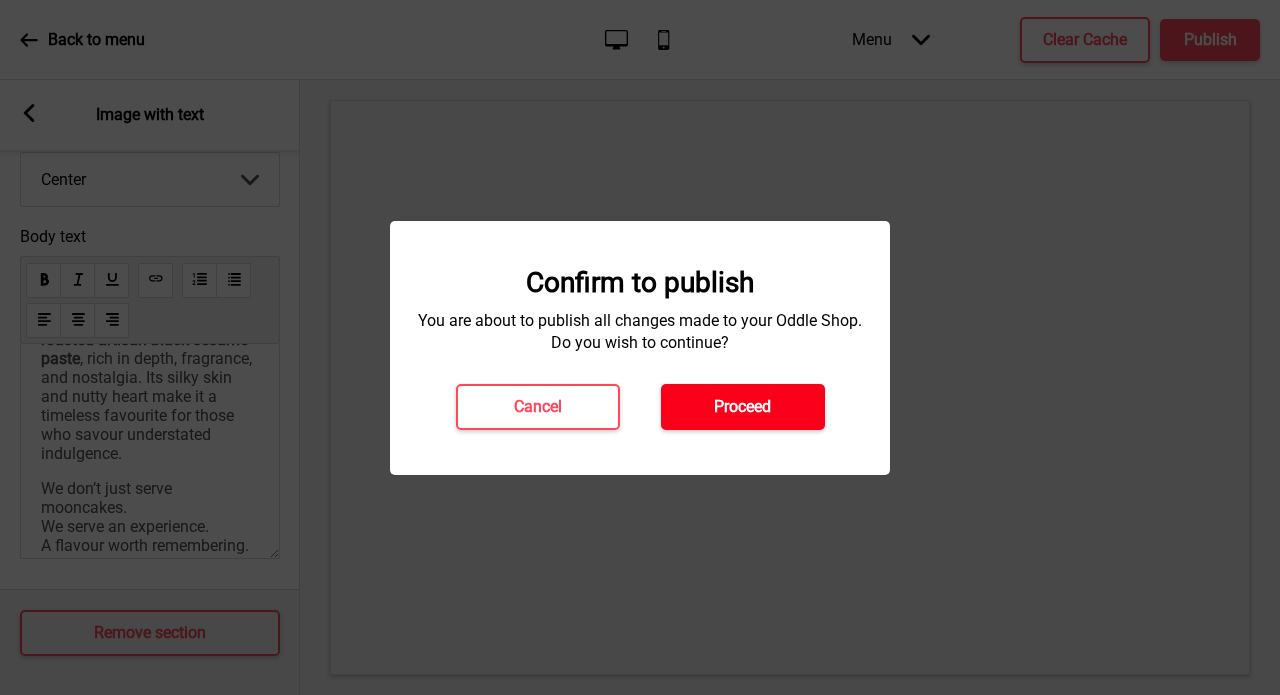 click on "Proceed" at bounding box center [742, 407] 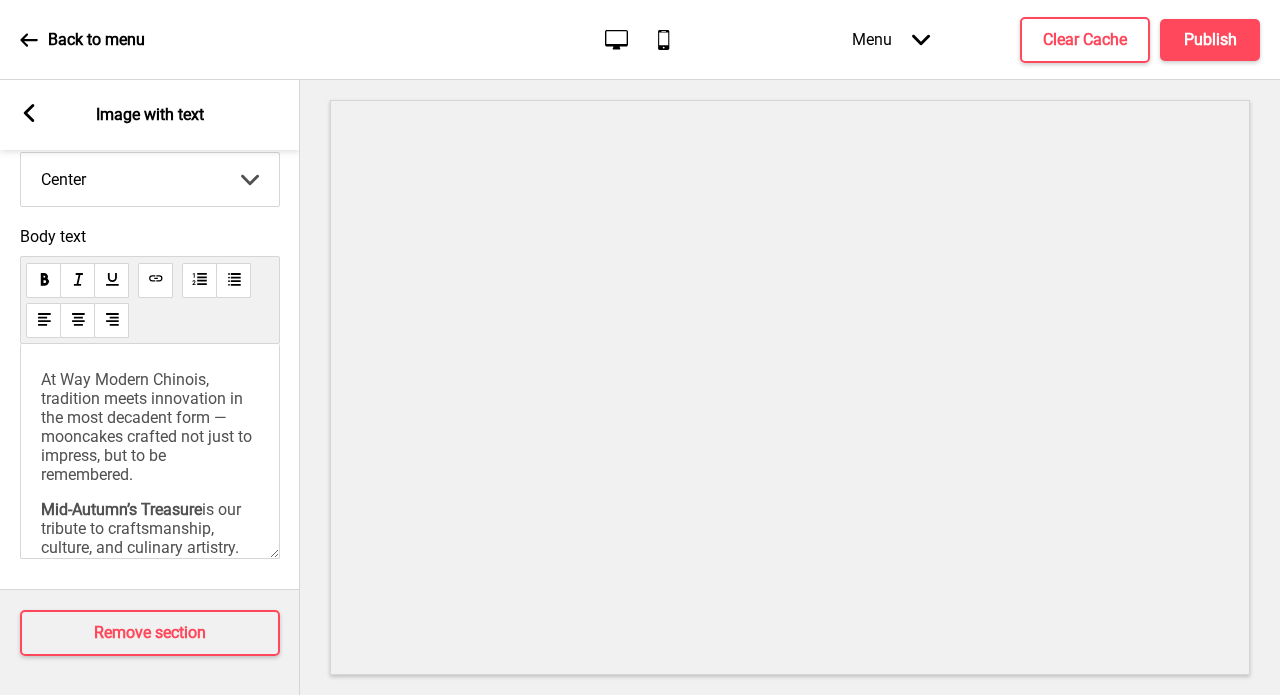 scroll, scrollTop: 0, scrollLeft: 0, axis: both 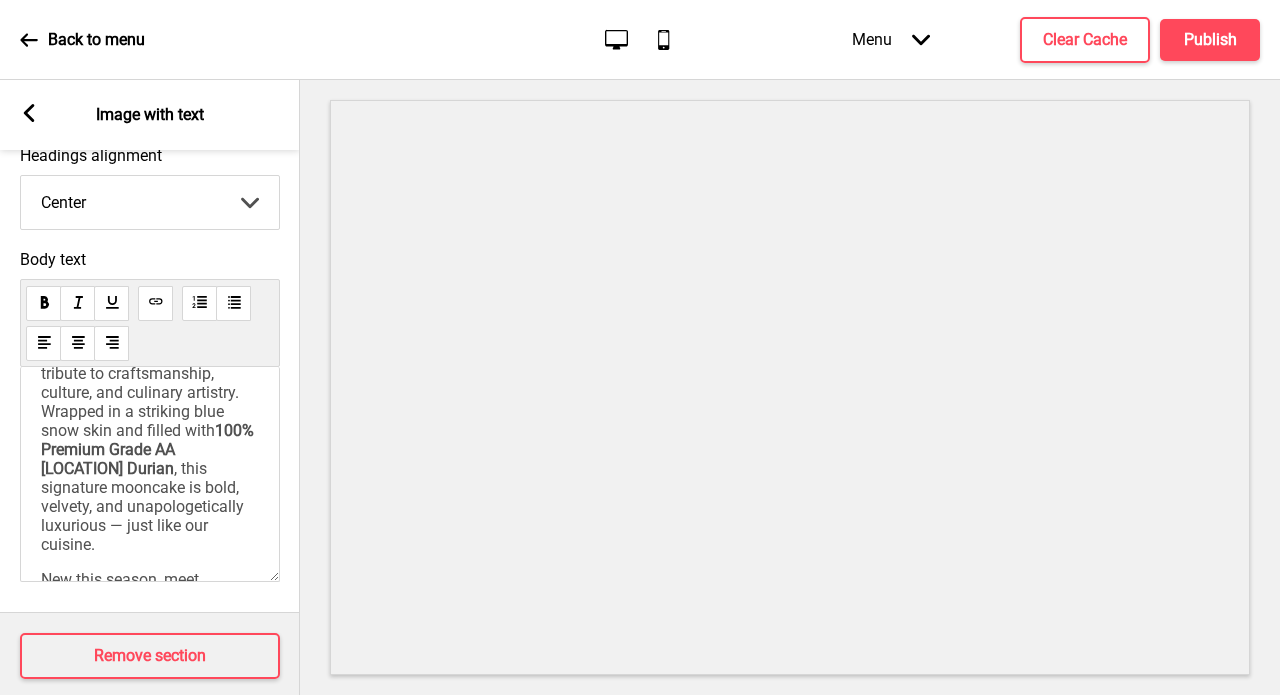 click on "Arrow left Image with text" at bounding box center [150, 115] 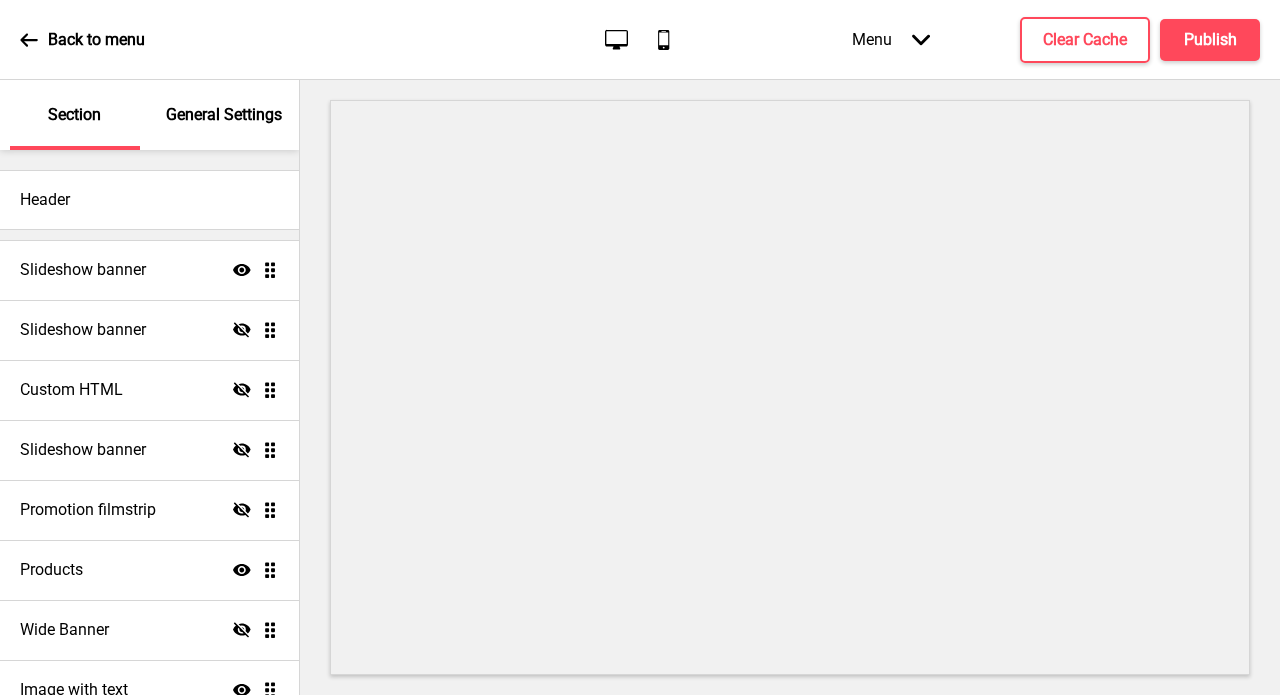 scroll, scrollTop: 0, scrollLeft: 0, axis: both 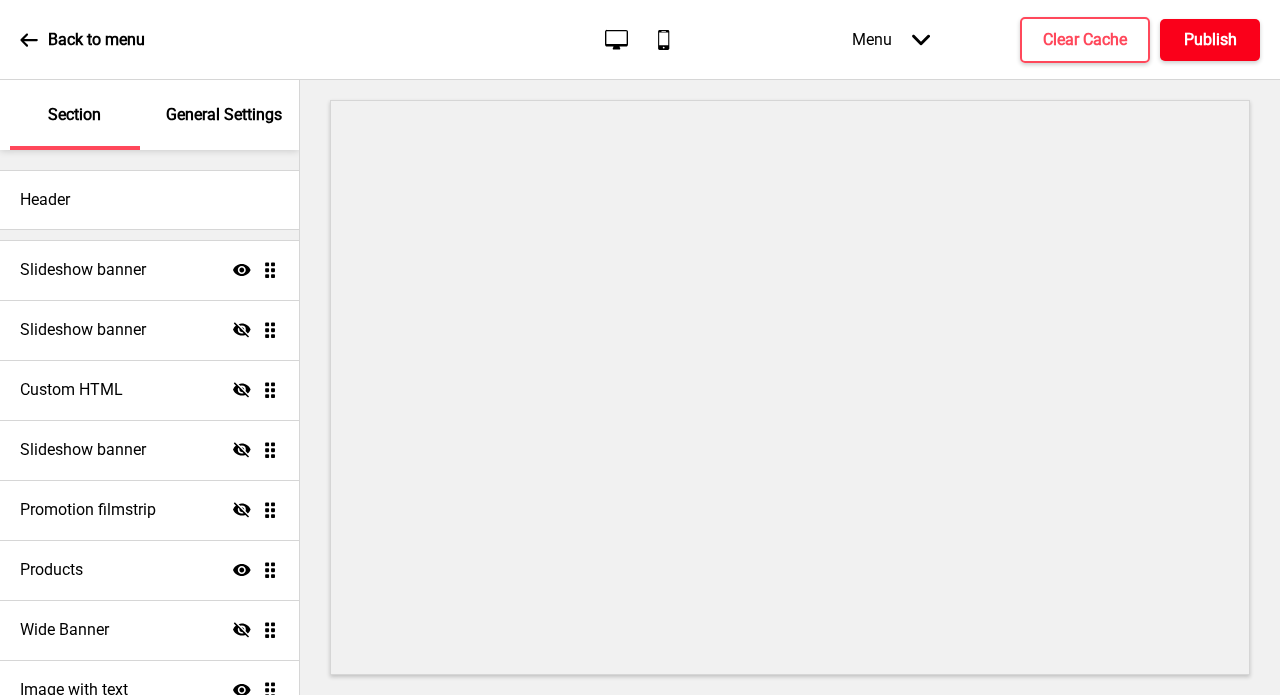 click on "Publish" at bounding box center [1210, 40] 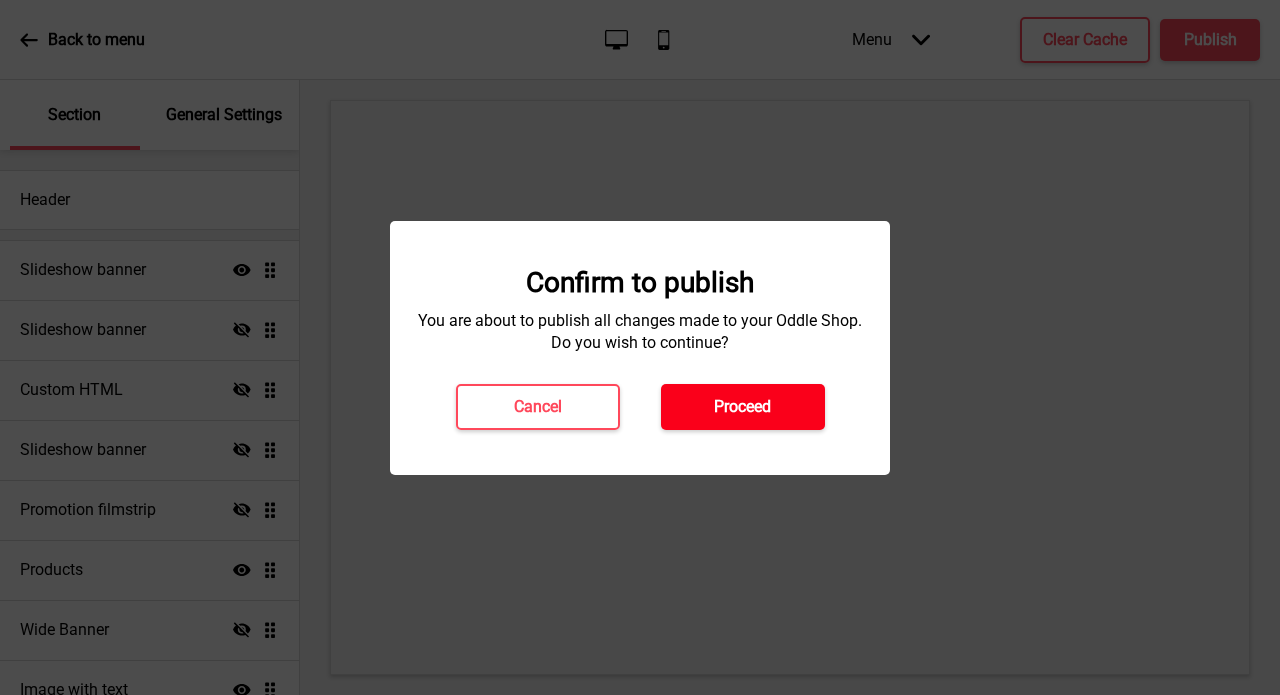 click on "Proceed" at bounding box center (743, 407) 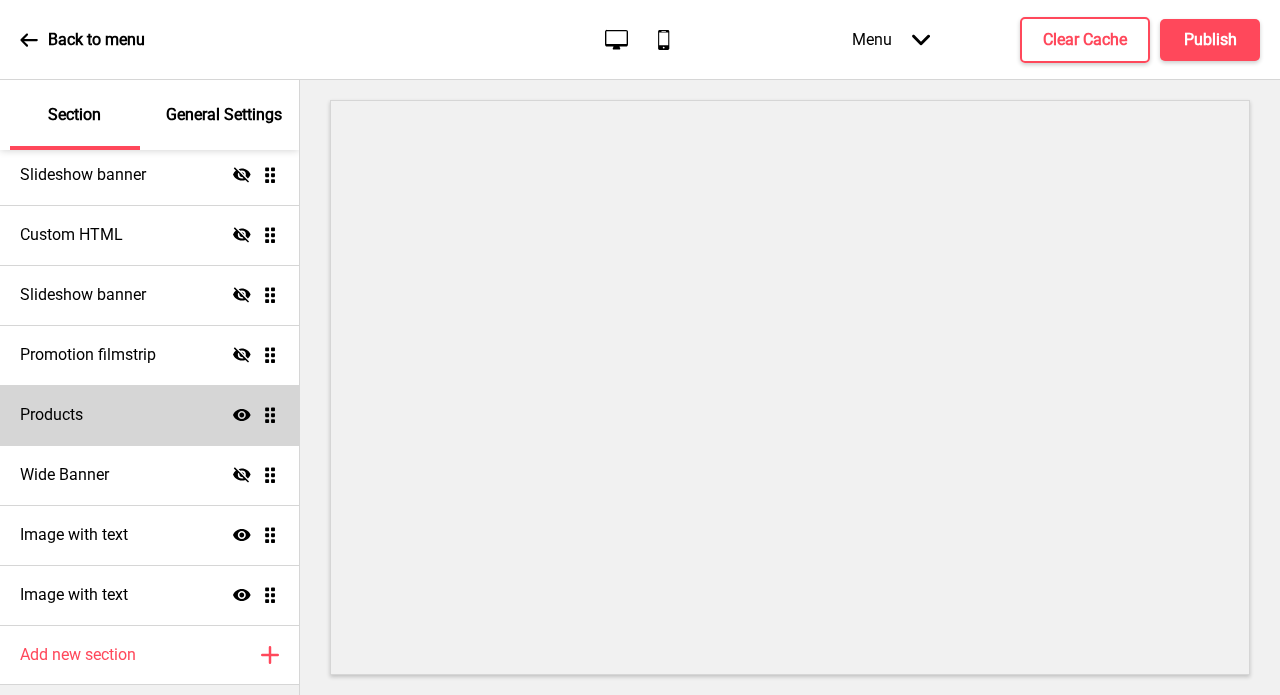 scroll, scrollTop: 159, scrollLeft: 0, axis: vertical 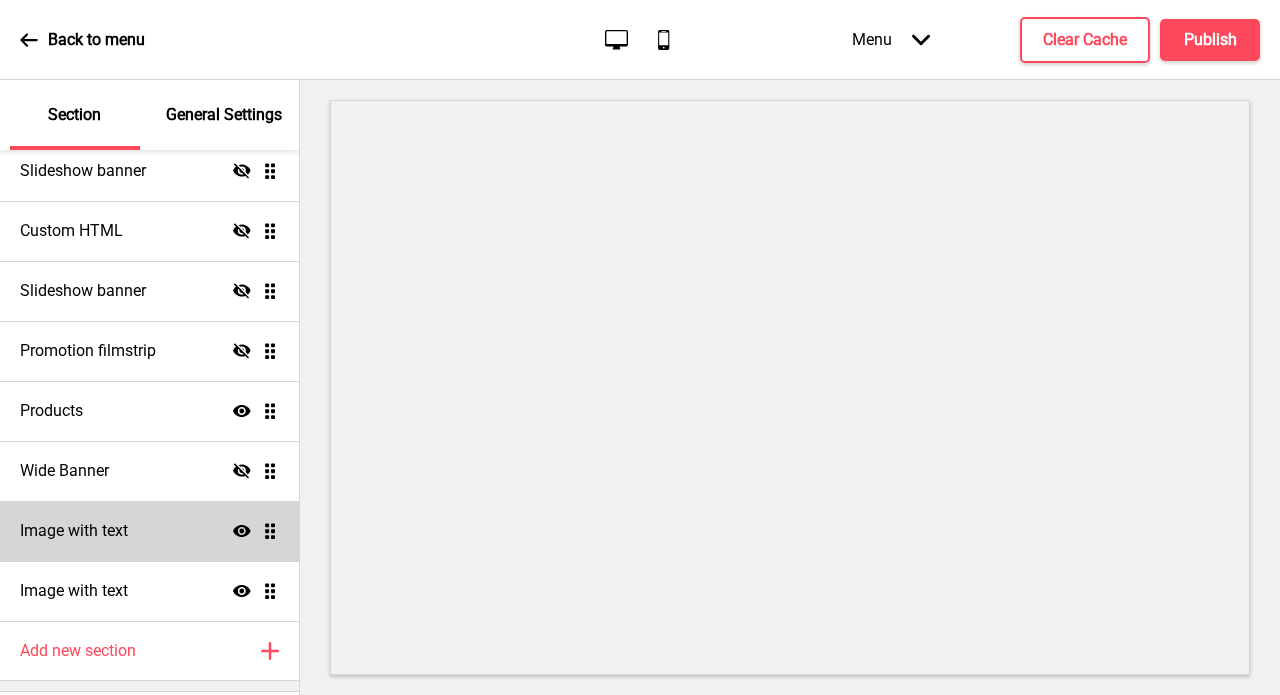 click on "Image with text Show Drag" at bounding box center [149, 531] 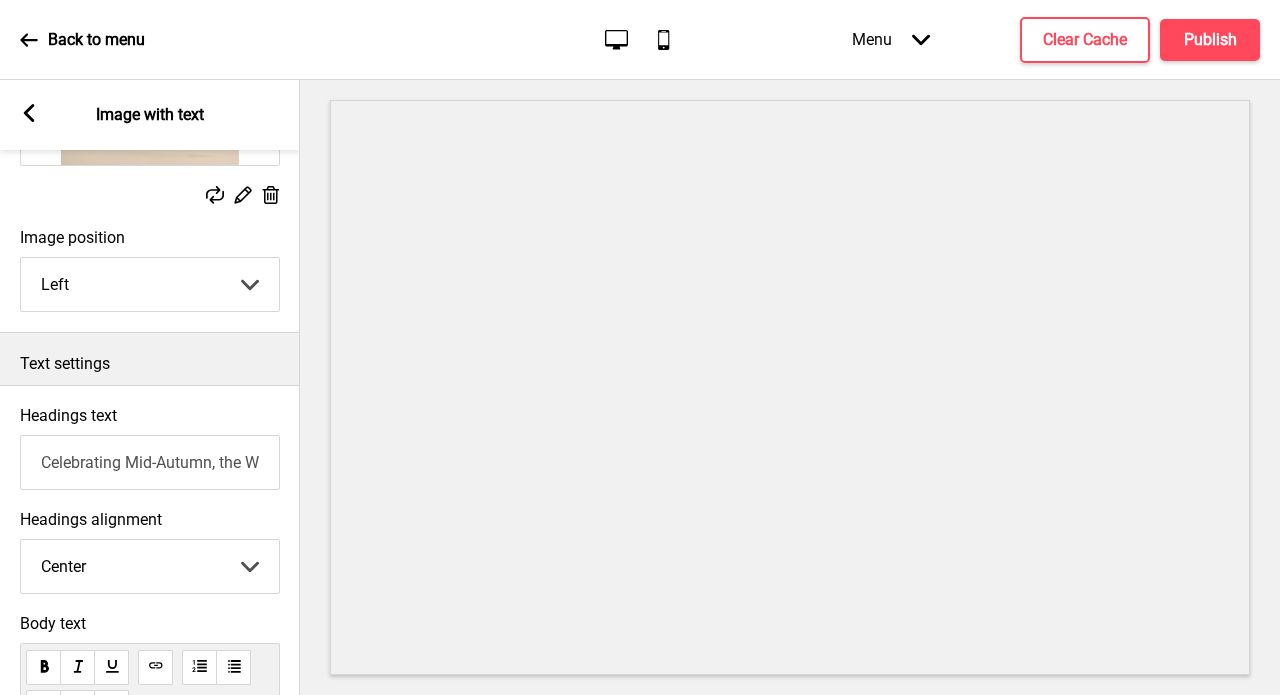 scroll, scrollTop: 286, scrollLeft: 0, axis: vertical 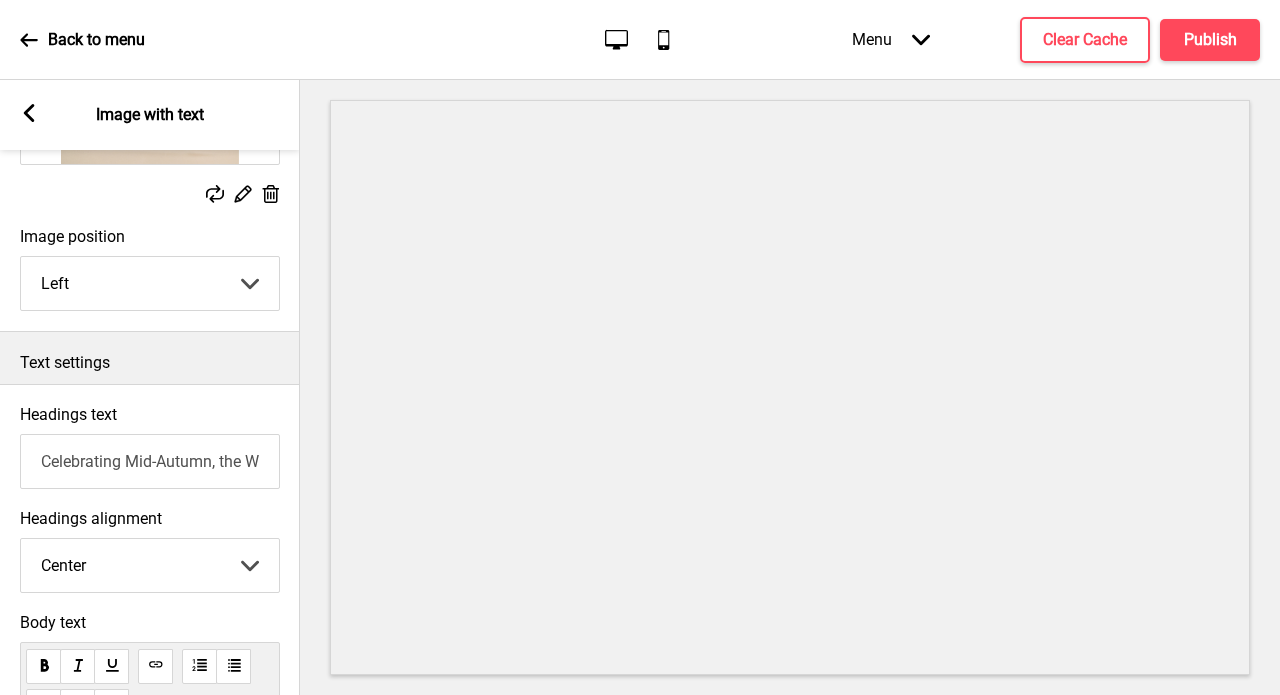 click on "Celebrating Mid-Autumn, the WAY we know best." at bounding box center [150, 461] 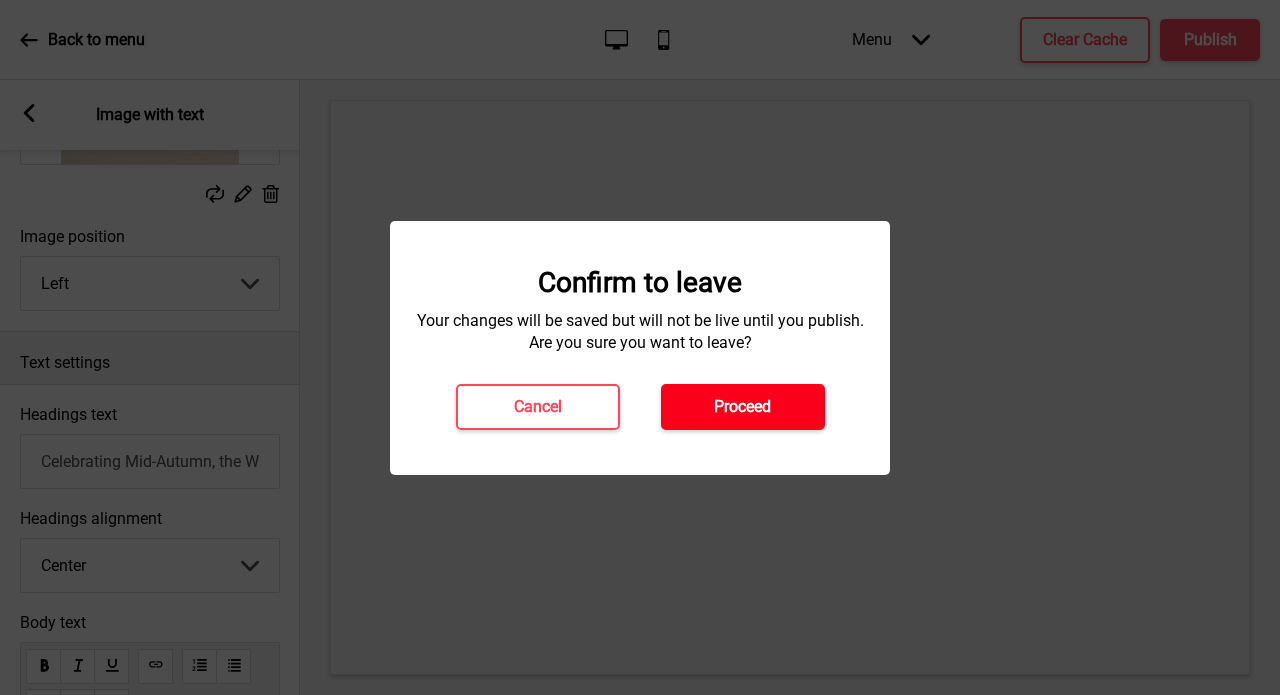 click on "Proceed" at bounding box center [742, 407] 